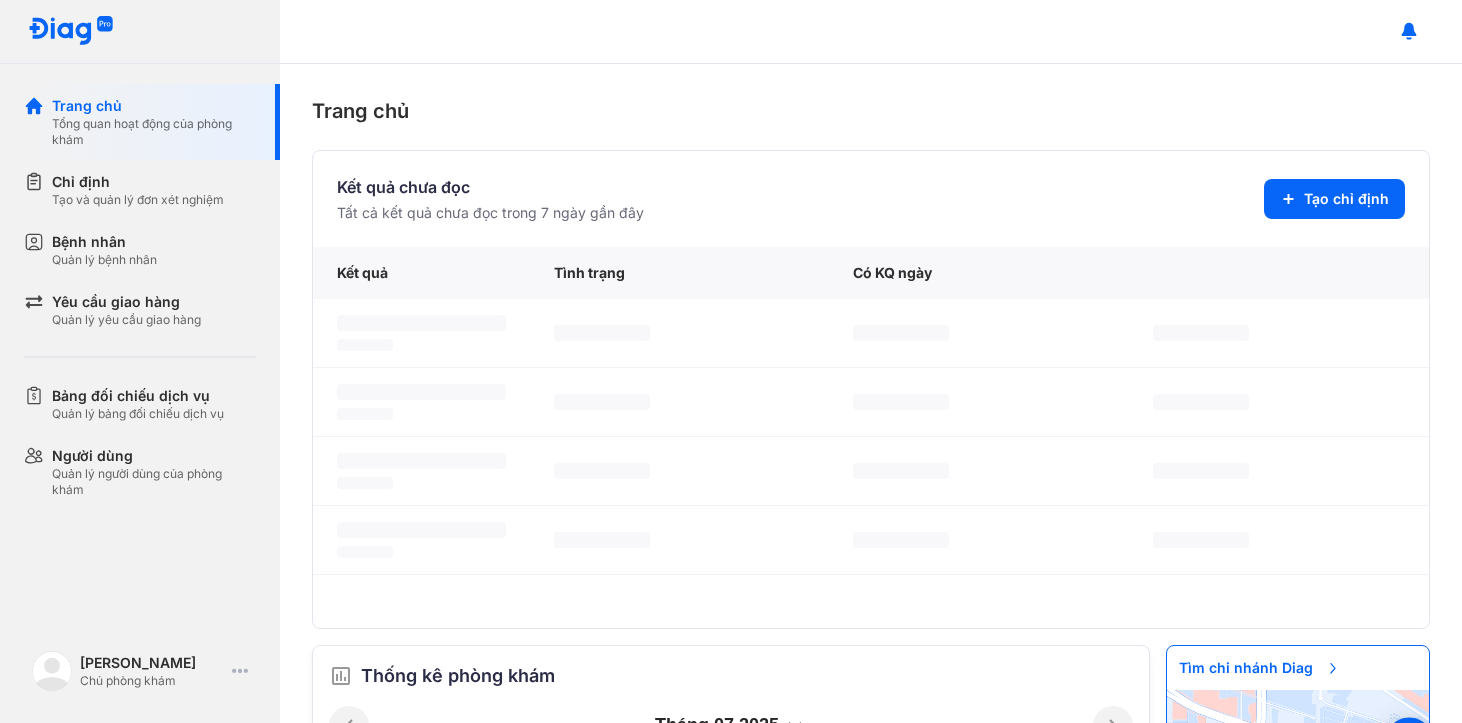 scroll, scrollTop: 0, scrollLeft: 0, axis: both 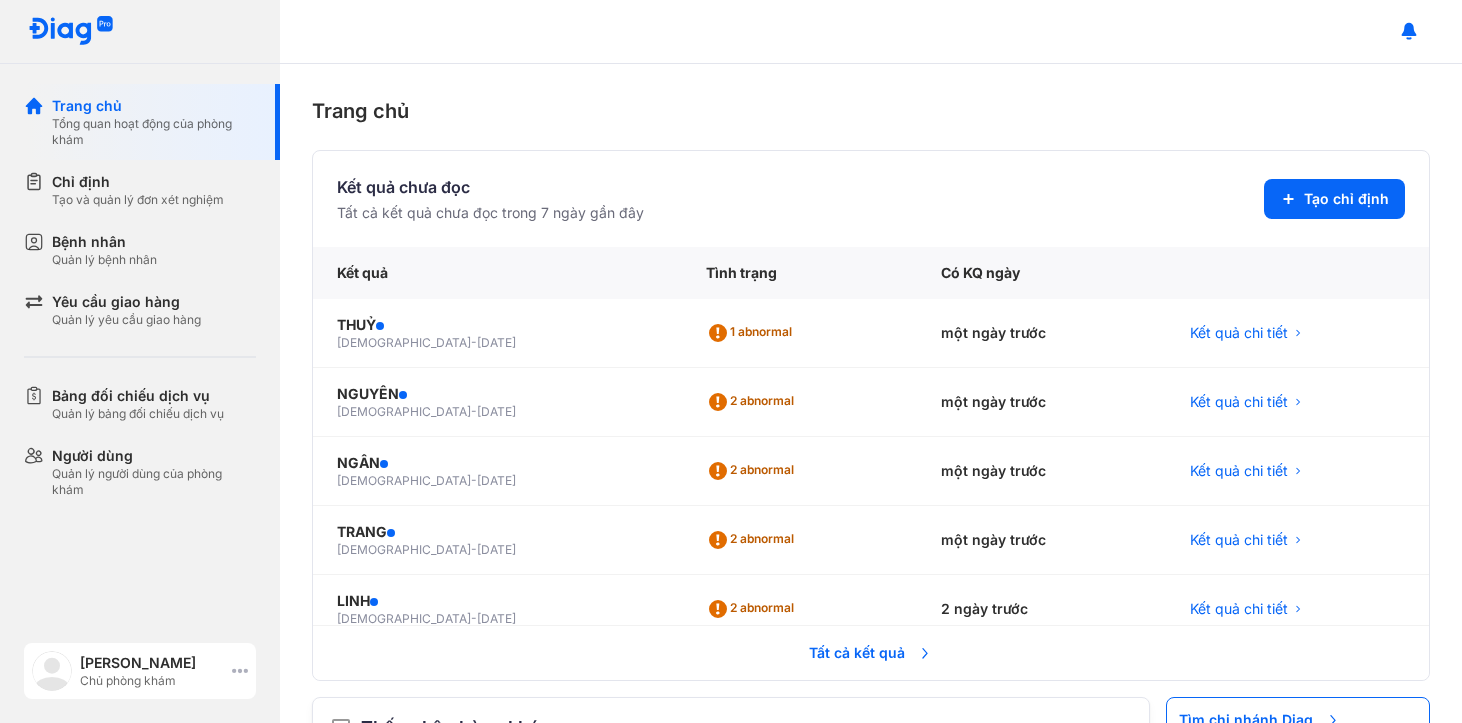 click on "Chủ phòng khám" at bounding box center (152, 681) 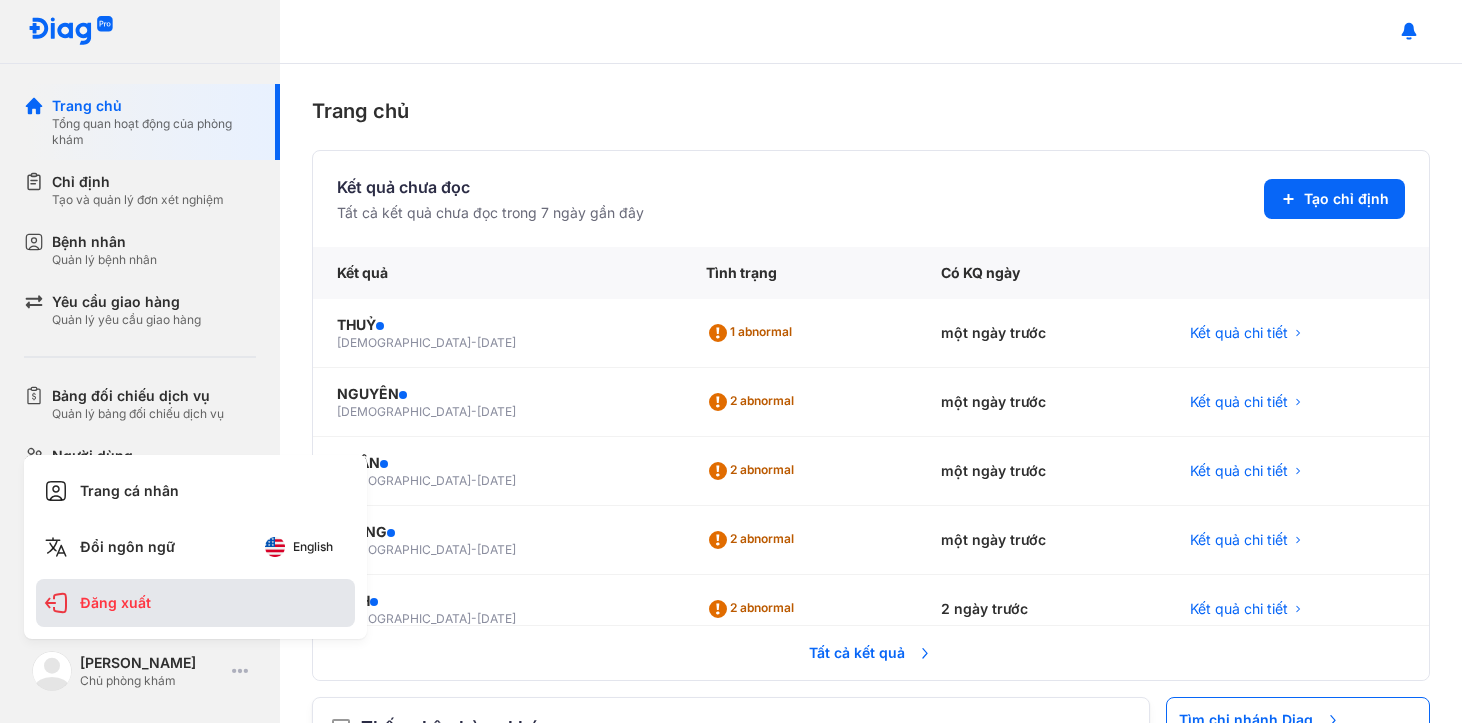 click on "Đăng xuất" 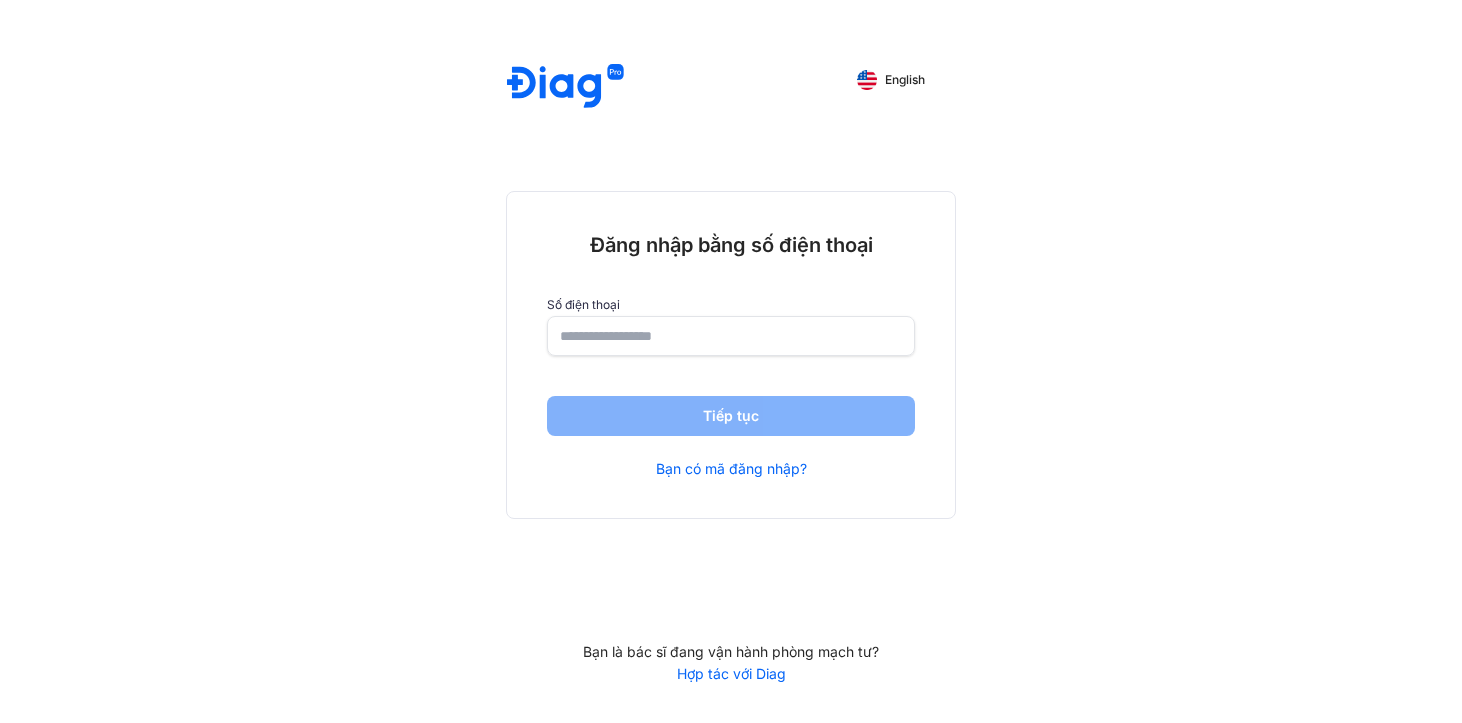 scroll, scrollTop: 0, scrollLeft: 0, axis: both 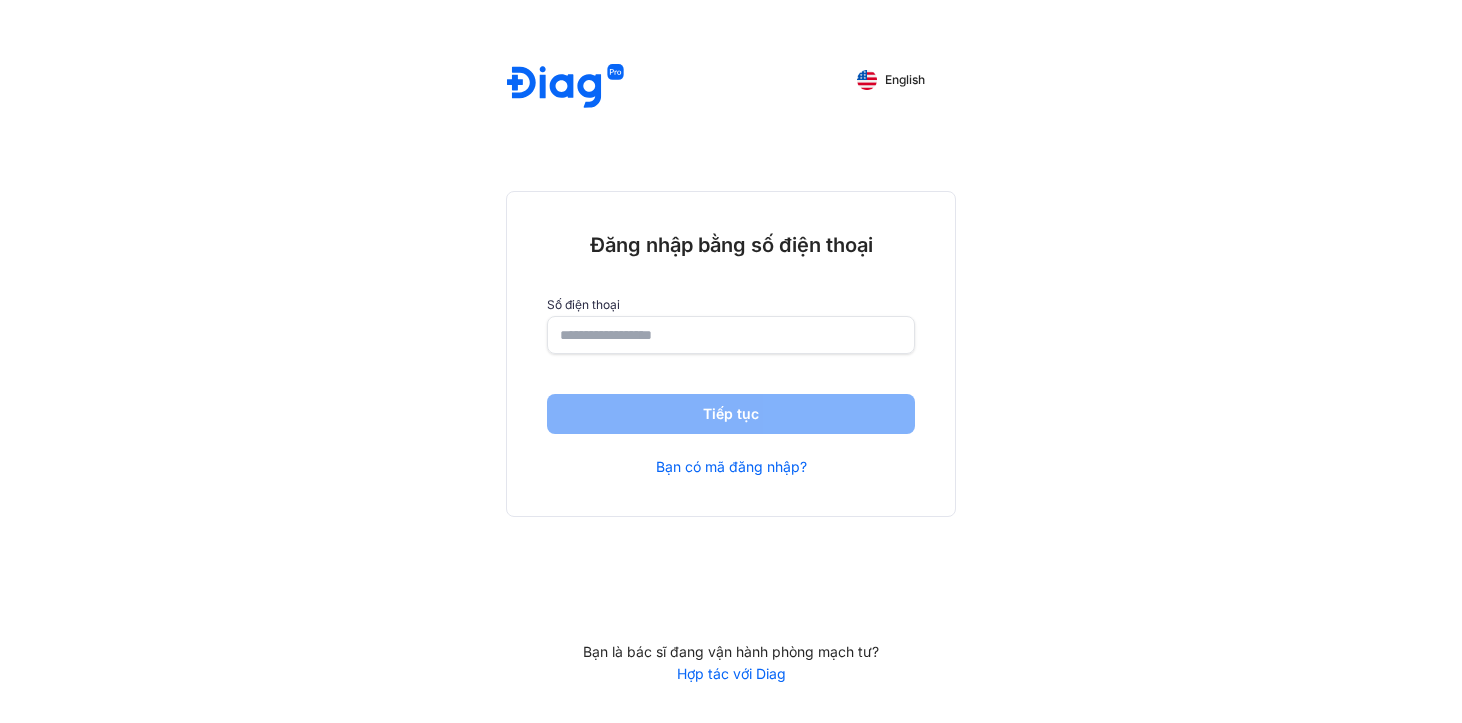 click 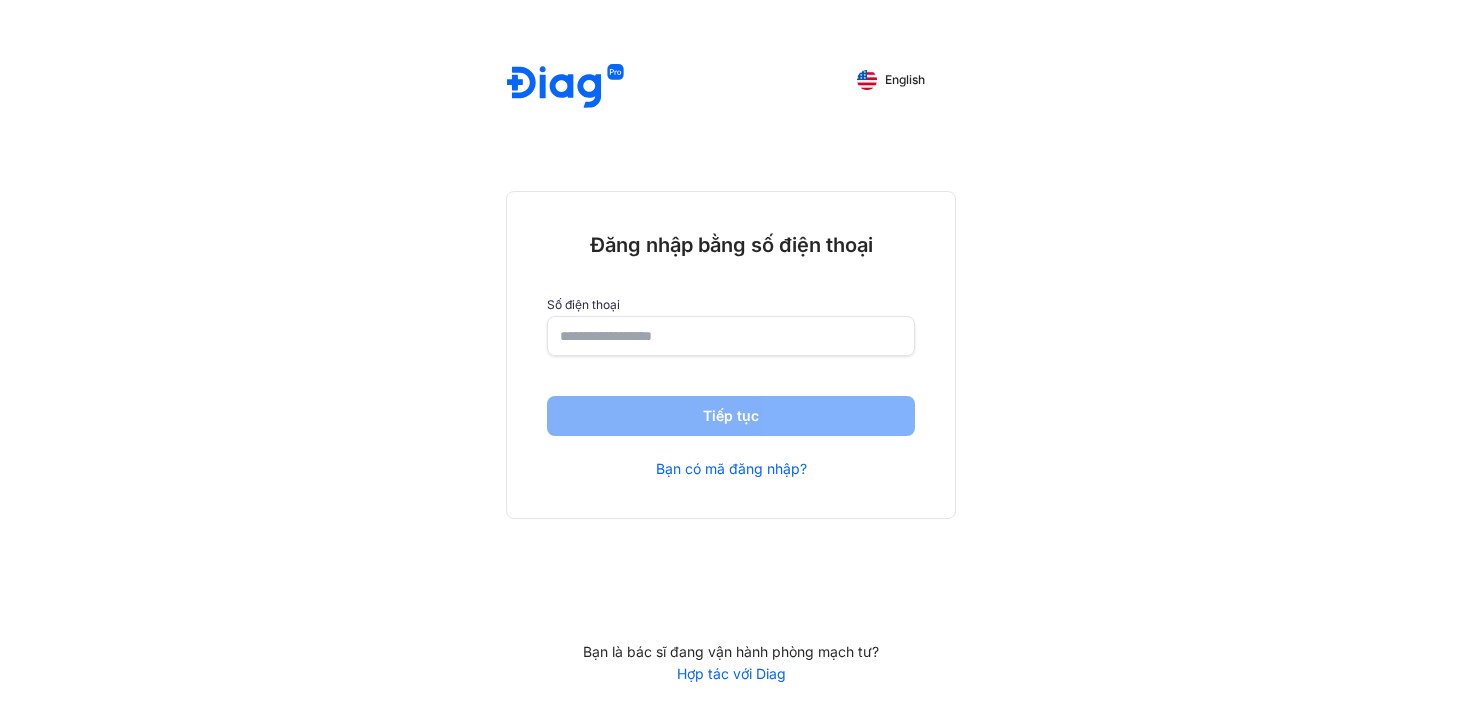 scroll, scrollTop: 0, scrollLeft: 0, axis: both 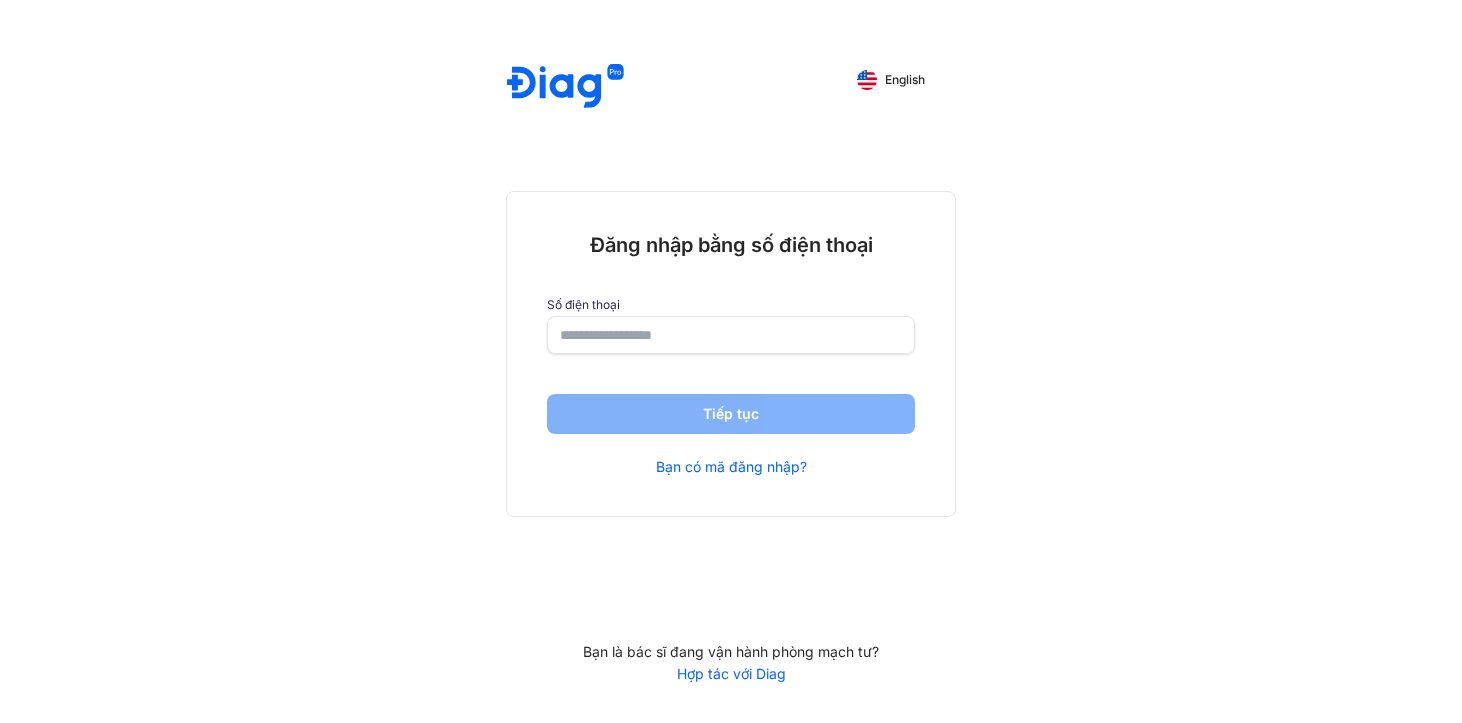 click 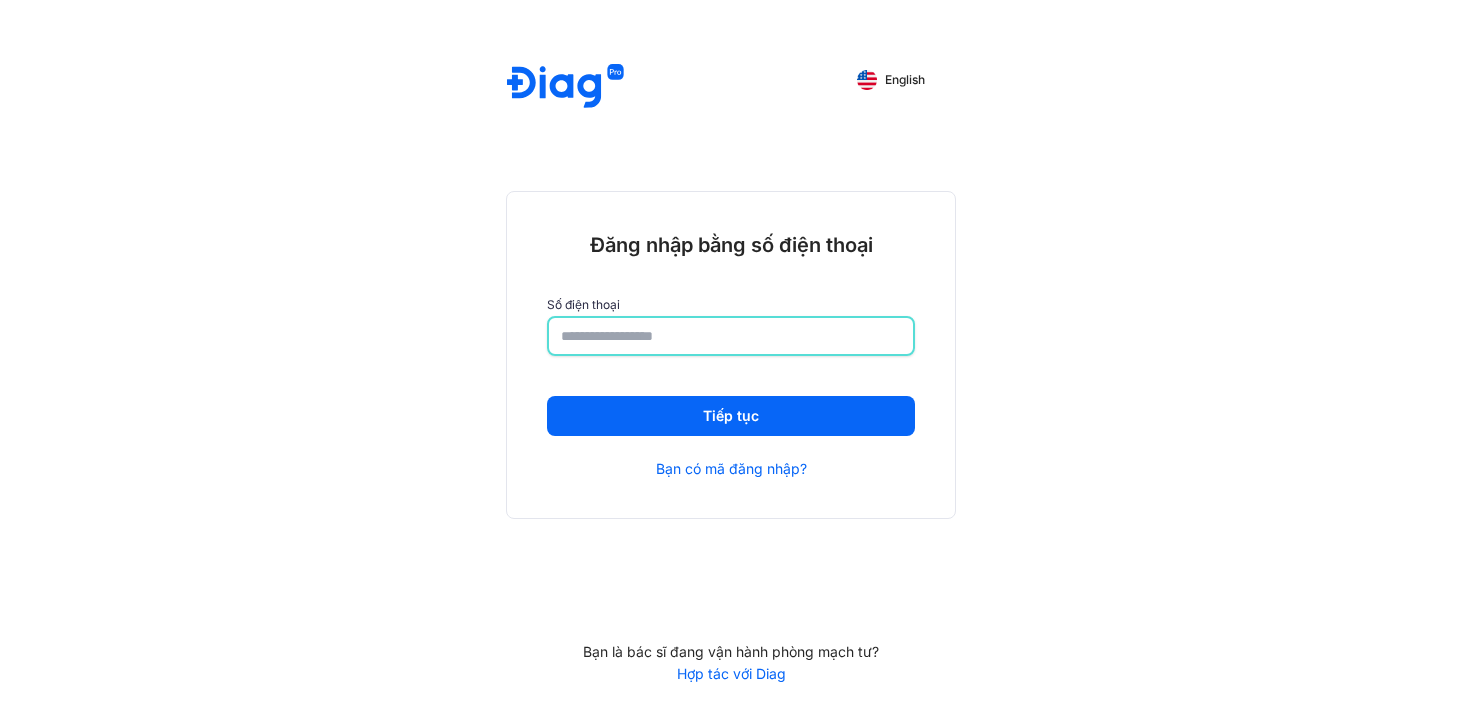 type on "**********" 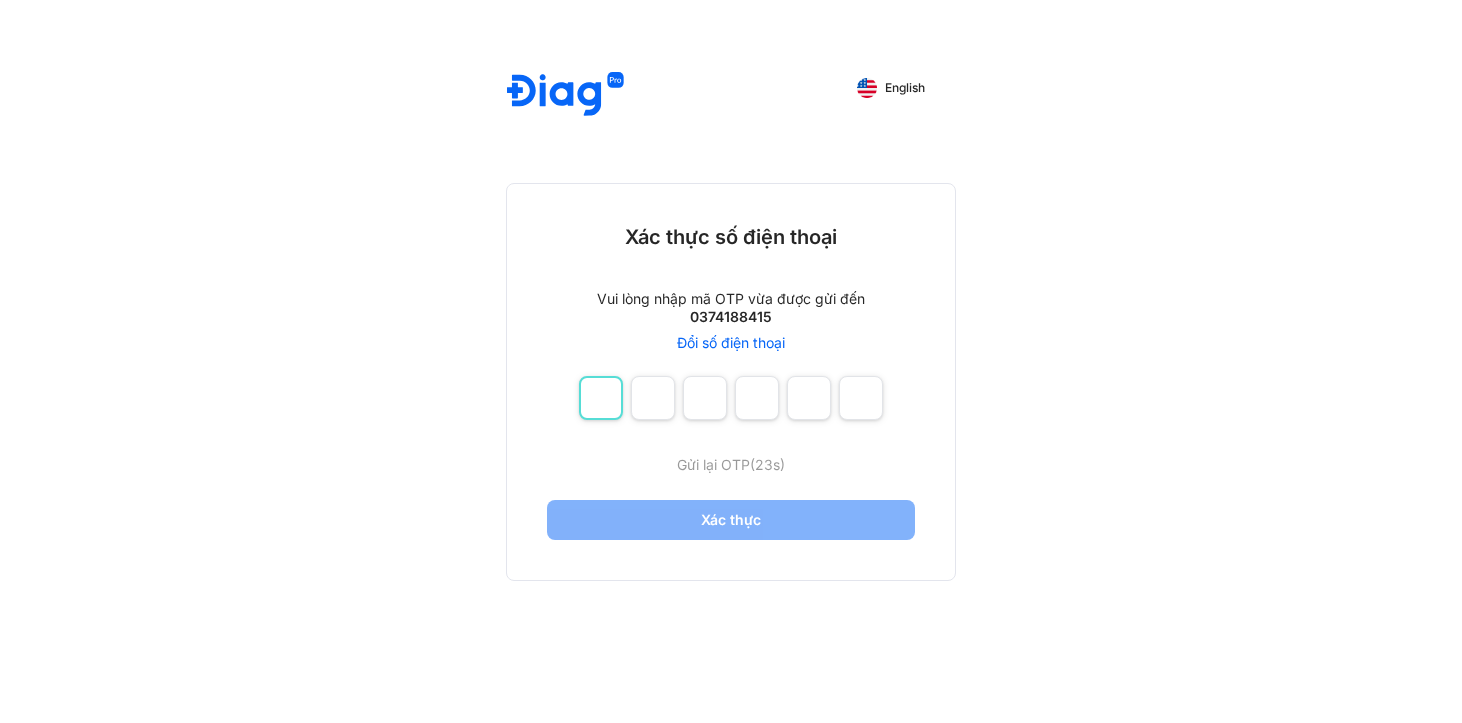 click at bounding box center (601, 398) 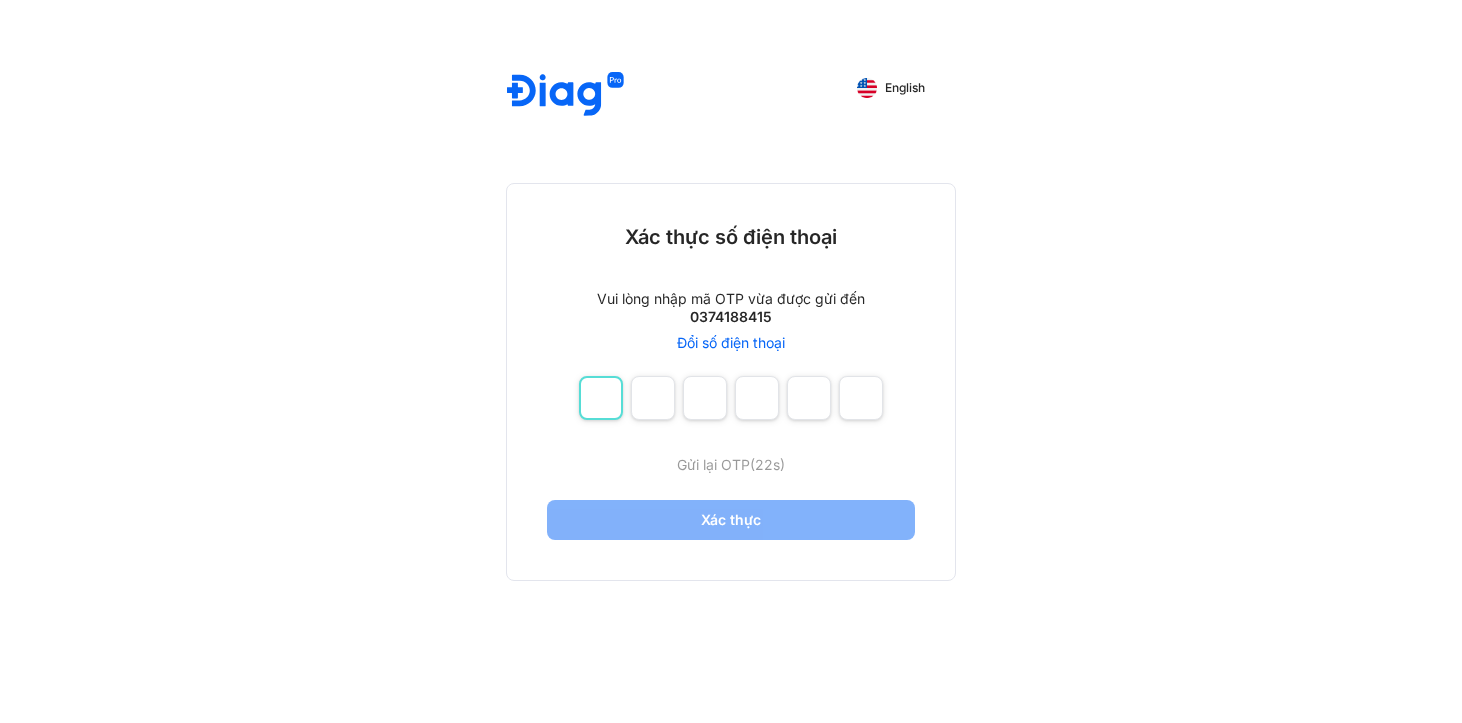 type on "*" 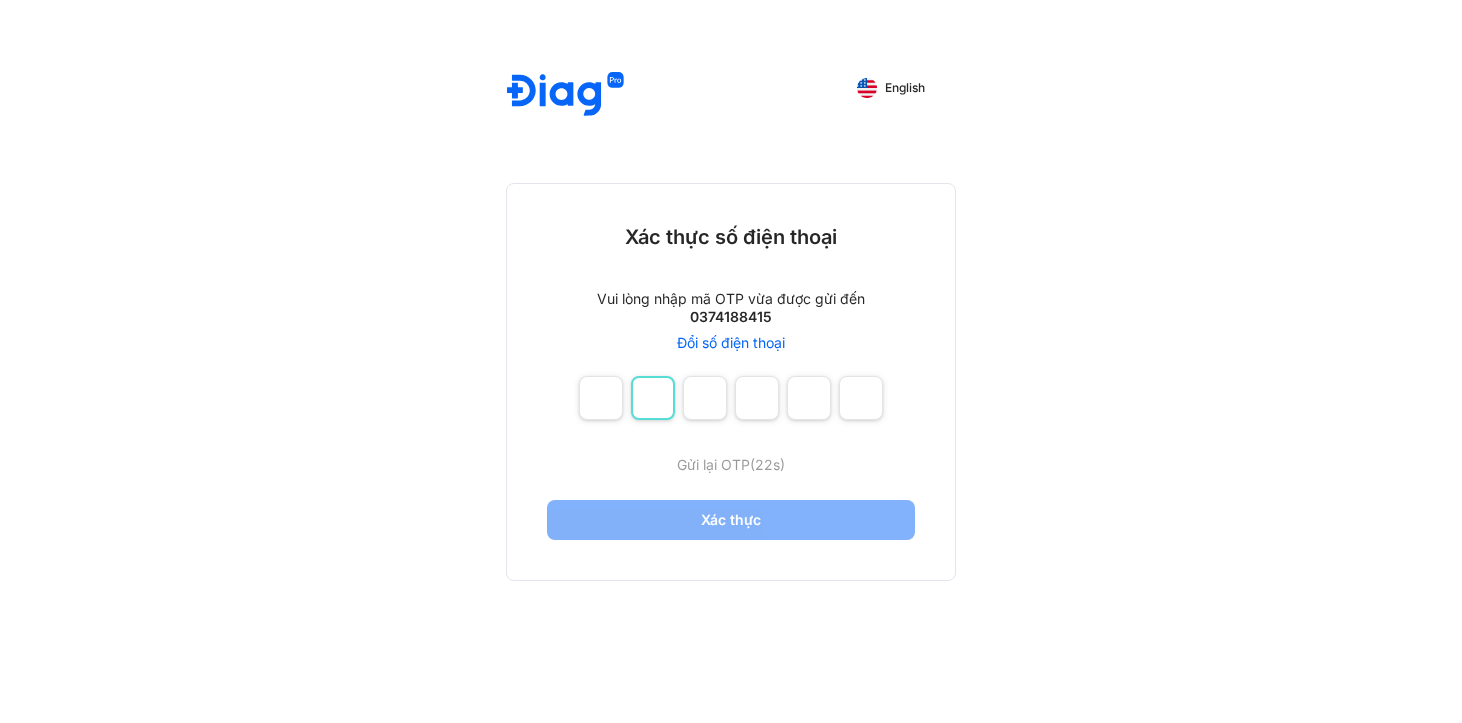 type on "*" 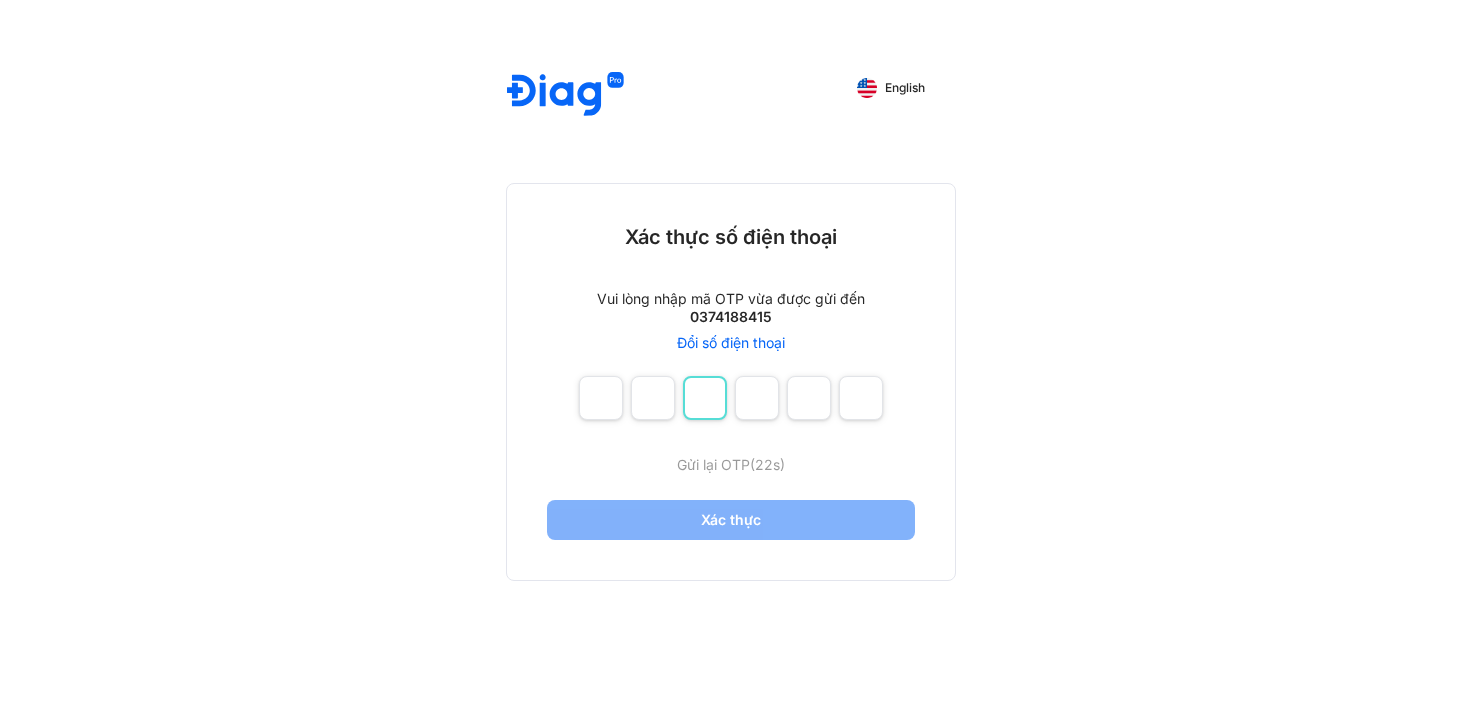 type on "*" 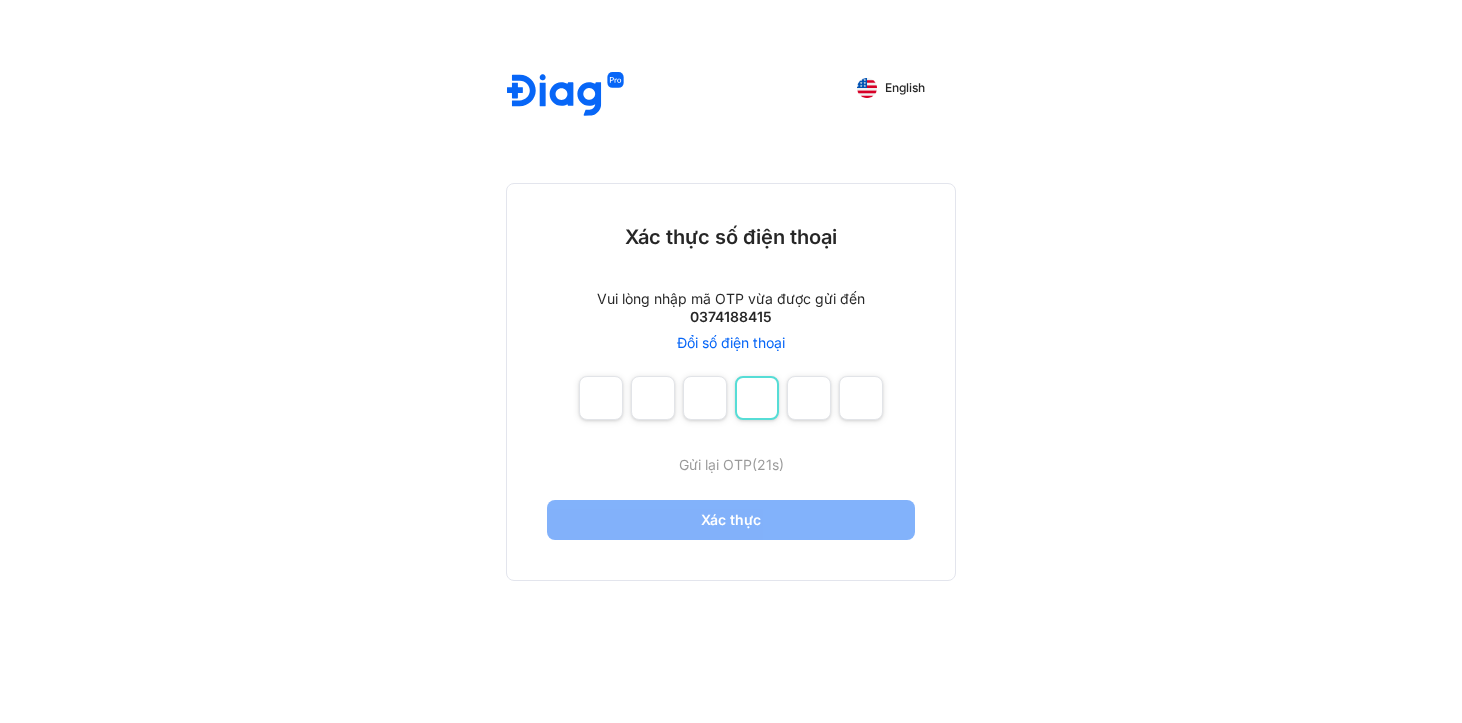 type on "*" 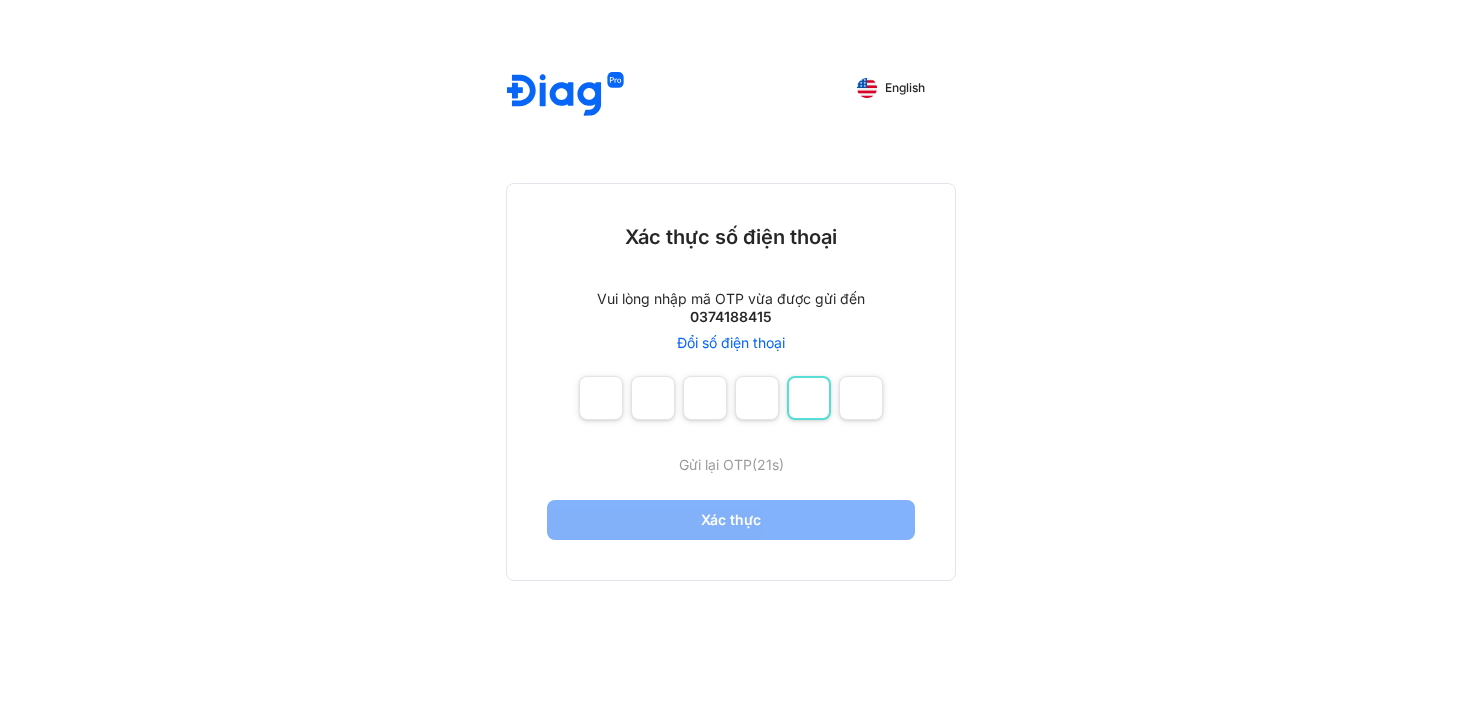 type on "*" 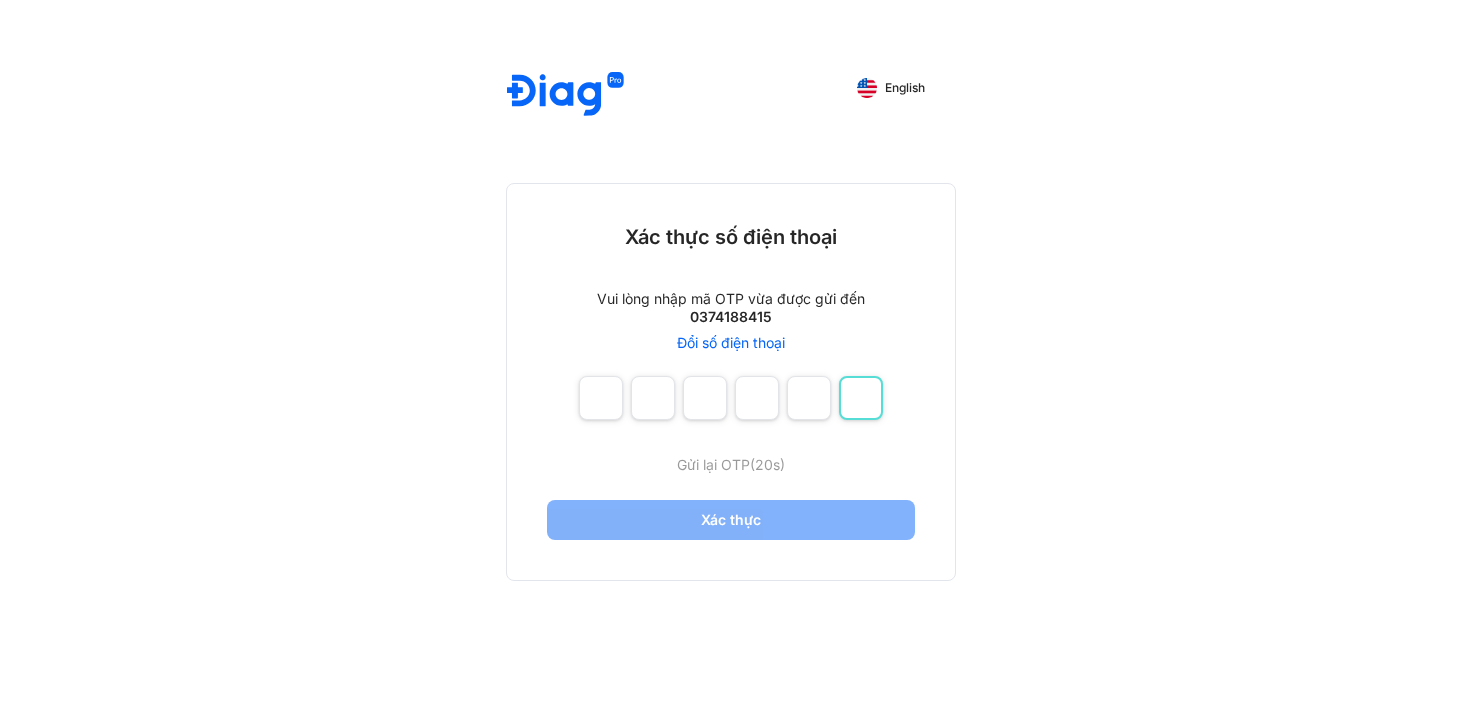 type on "*" 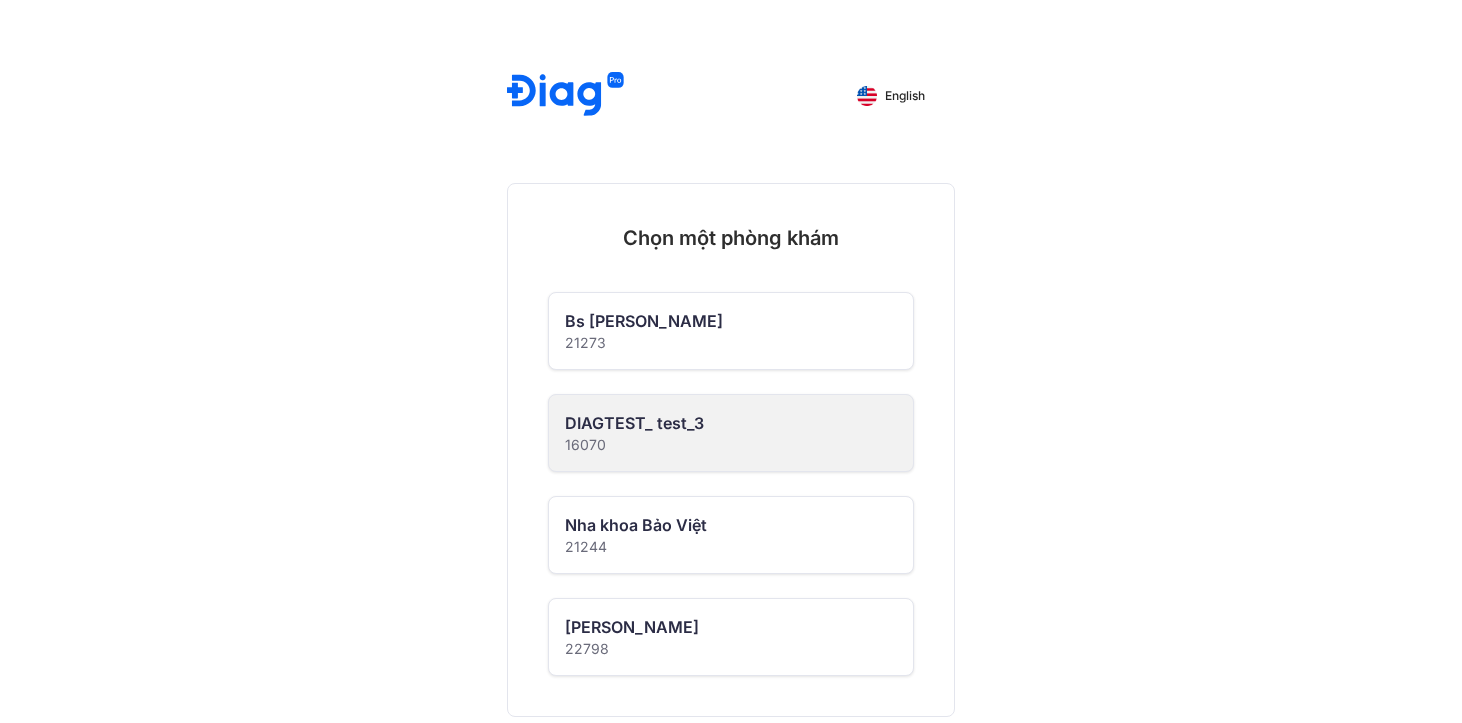 click on "DIAGTEST_ test_3 16070" 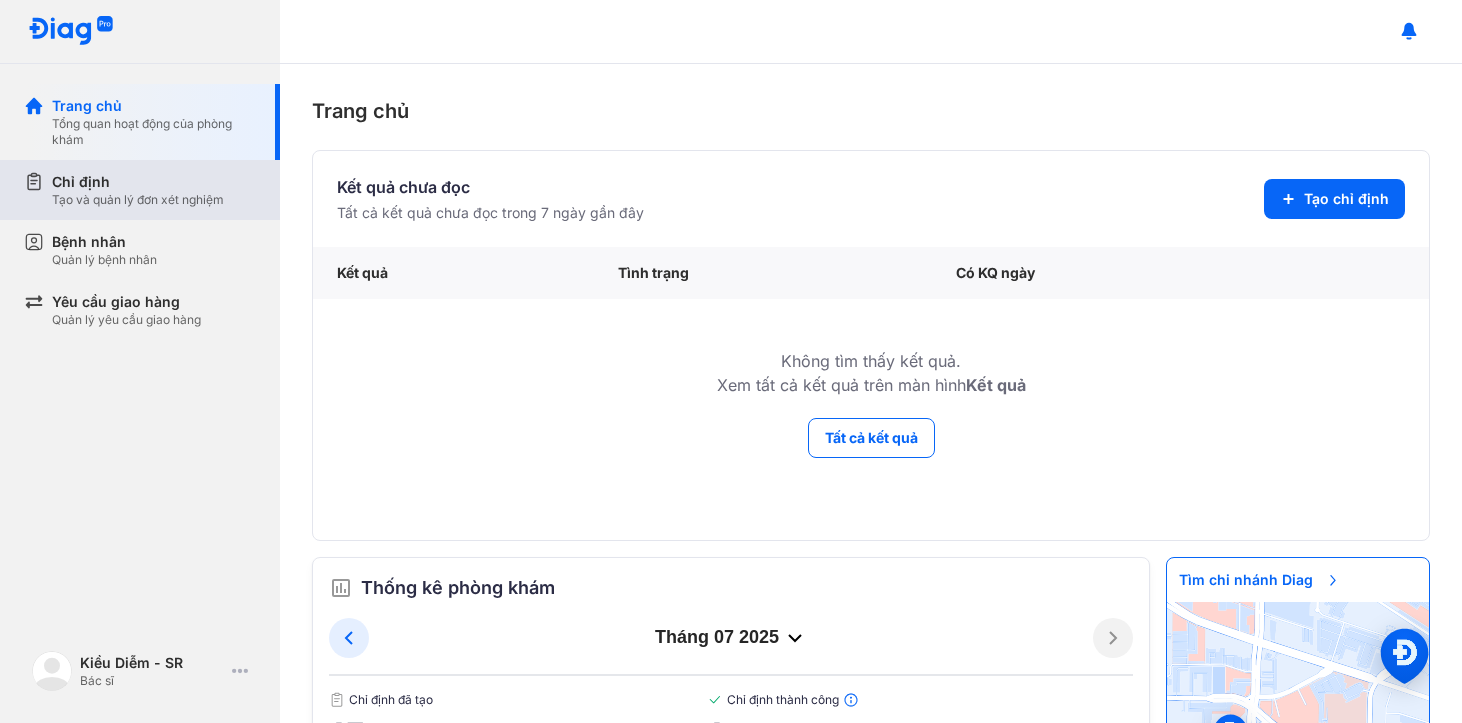 click on "Tạo và quản lý đơn xét nghiệm" at bounding box center (138, 200) 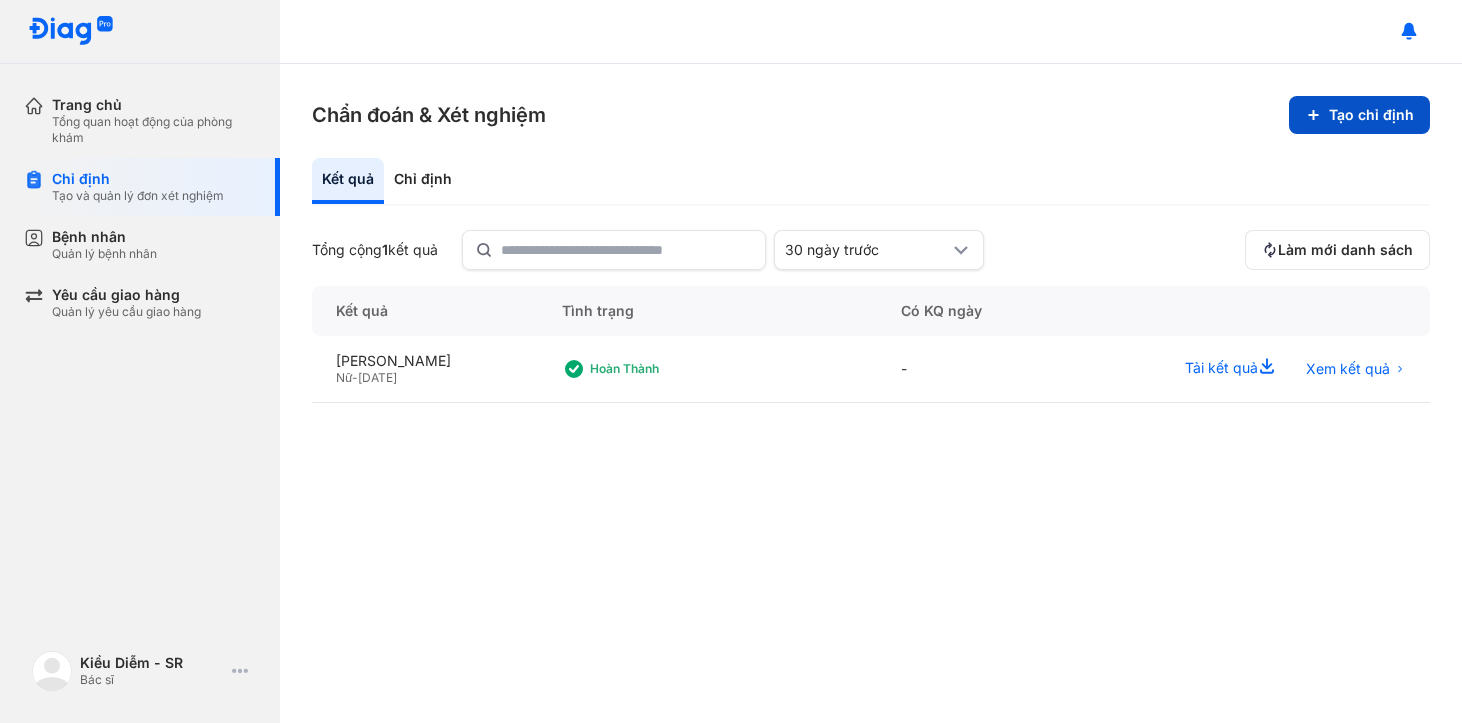 click on "Tạo chỉ định" at bounding box center [1359, 115] 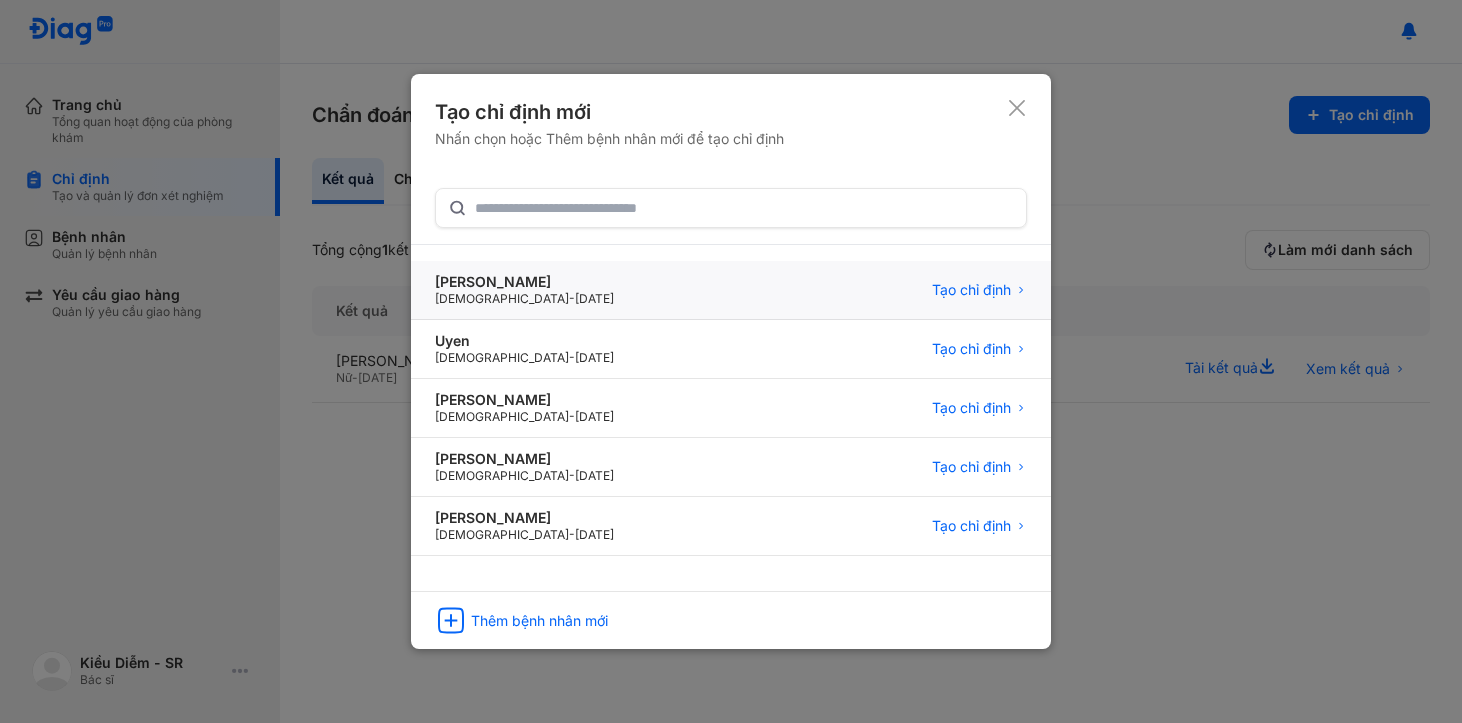 click on "Phạm Lâm Duy Male  -  07/11/2002 Tạo chỉ định" 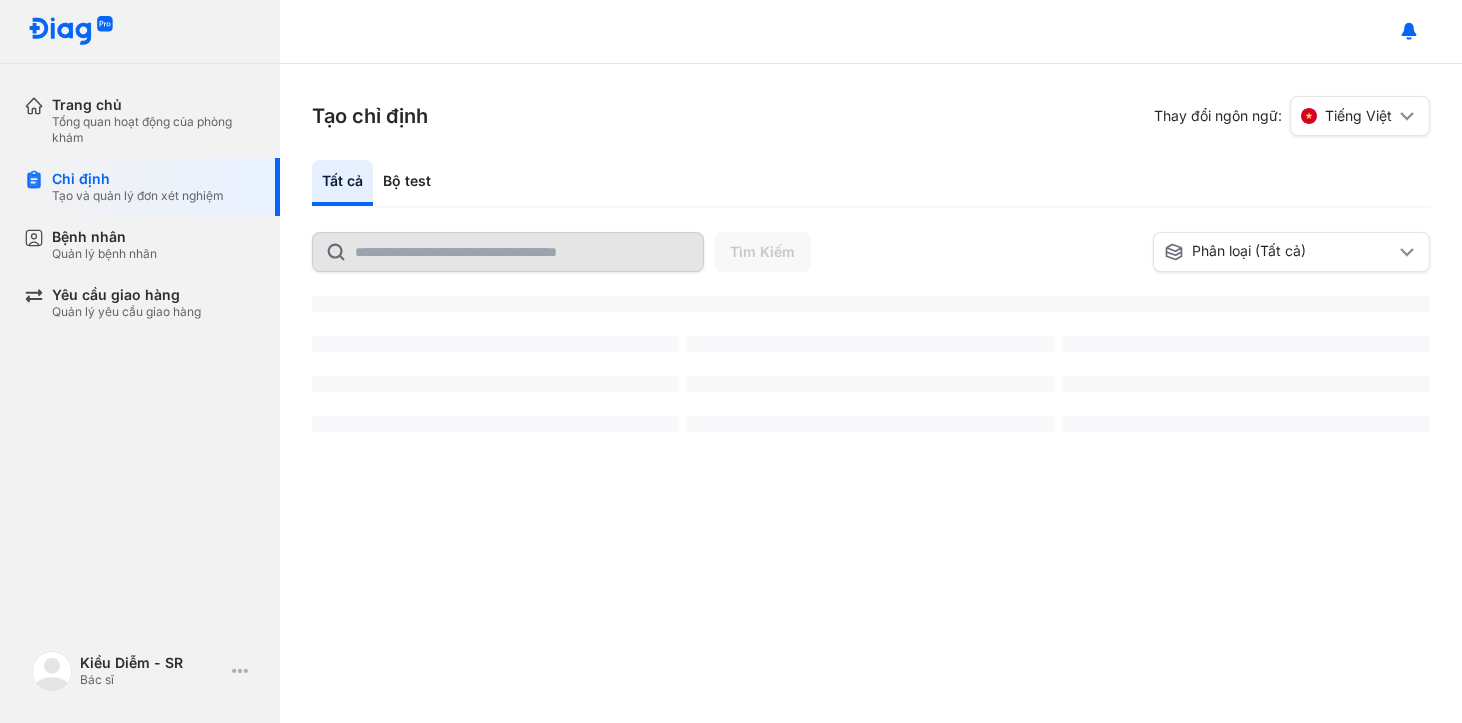 scroll, scrollTop: 0, scrollLeft: 0, axis: both 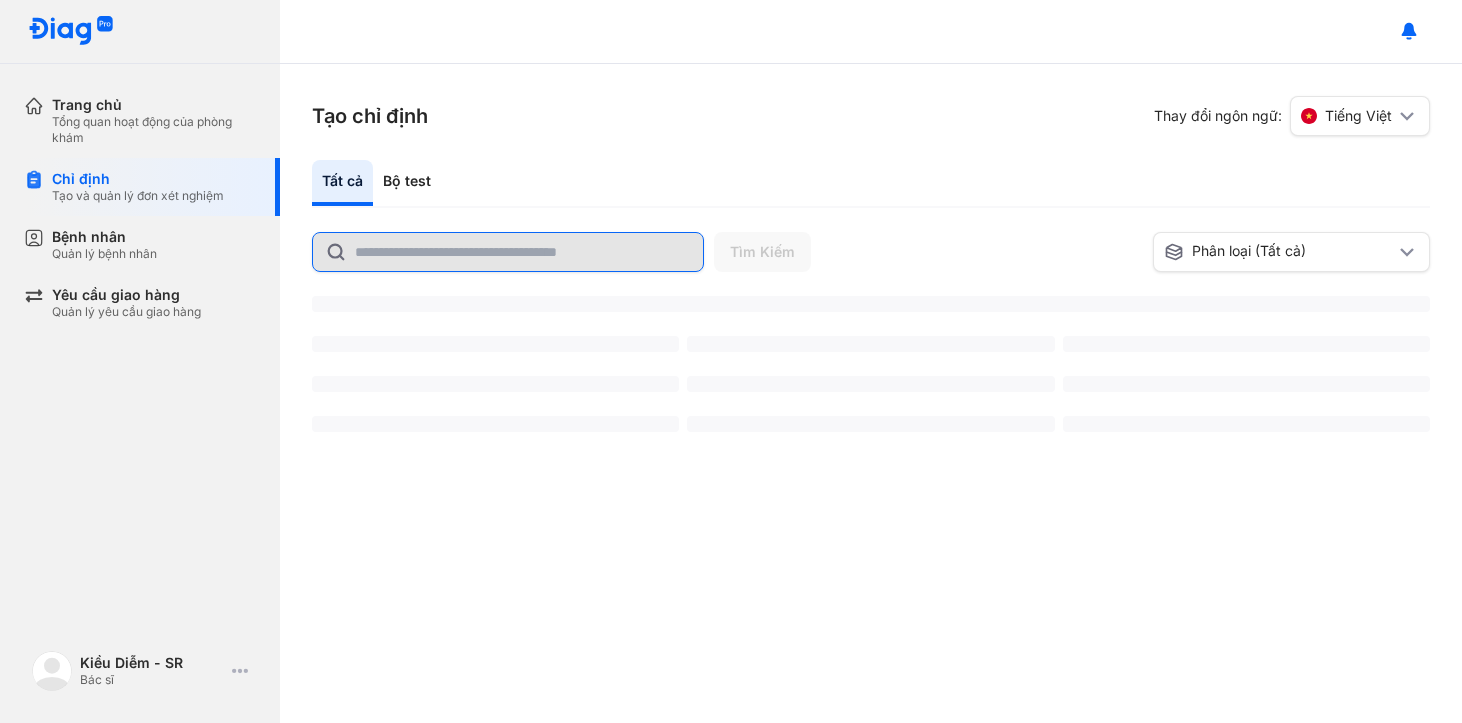 click 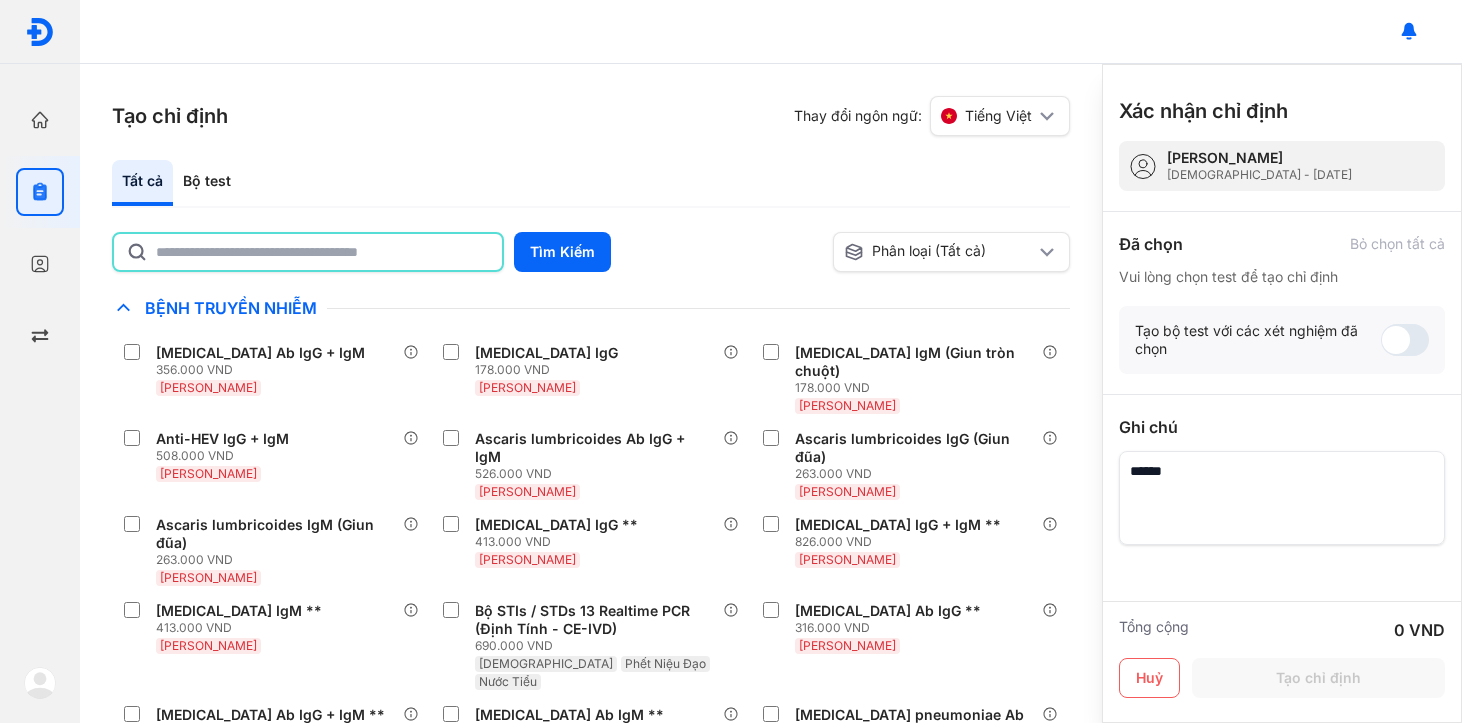 click 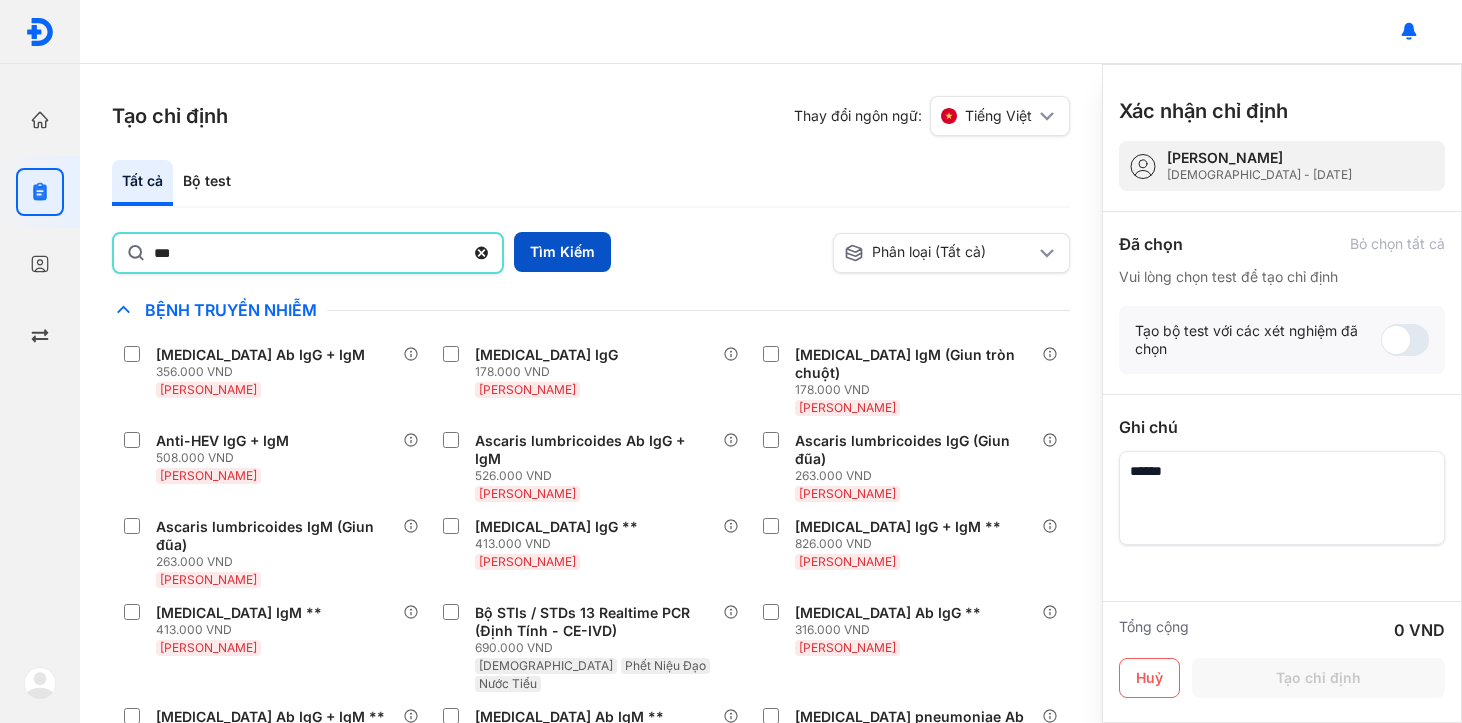 click on "Tìm Kiếm" at bounding box center (562, 252) 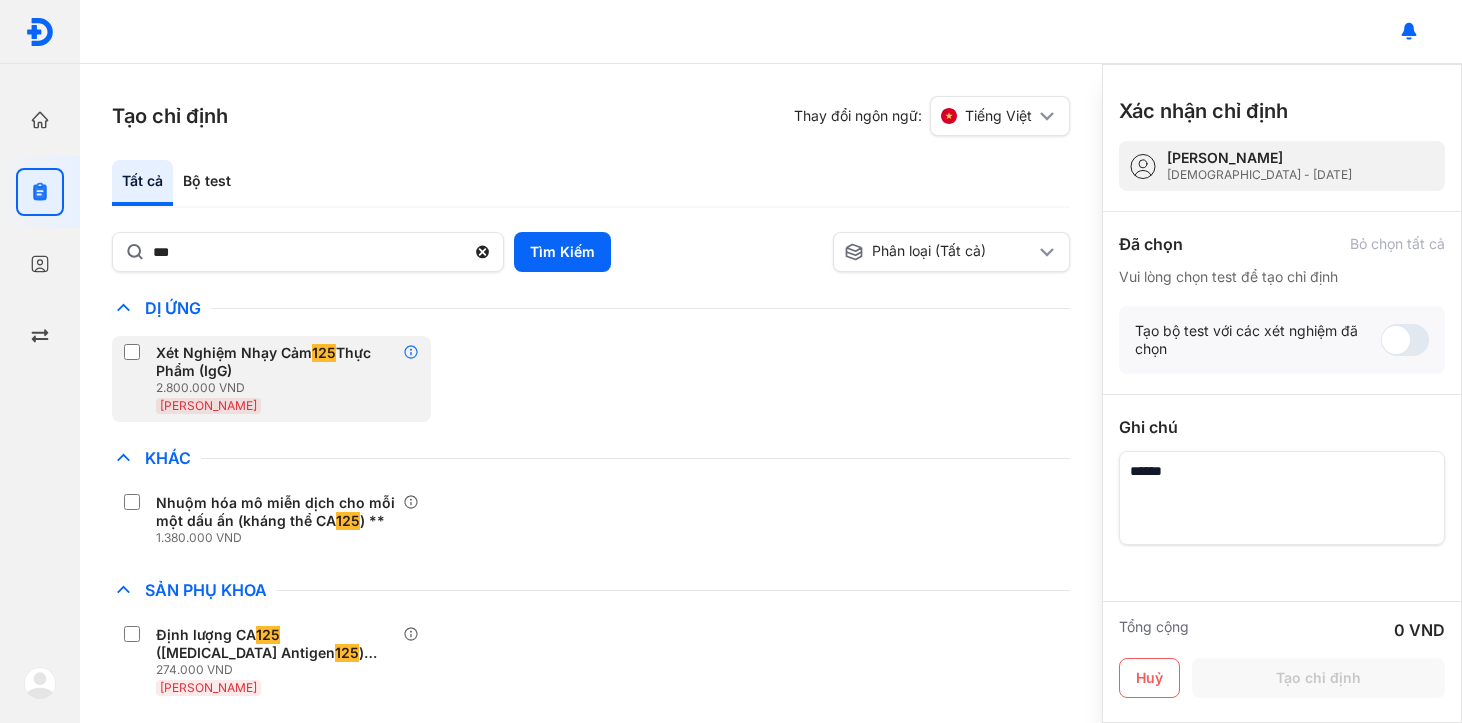 click 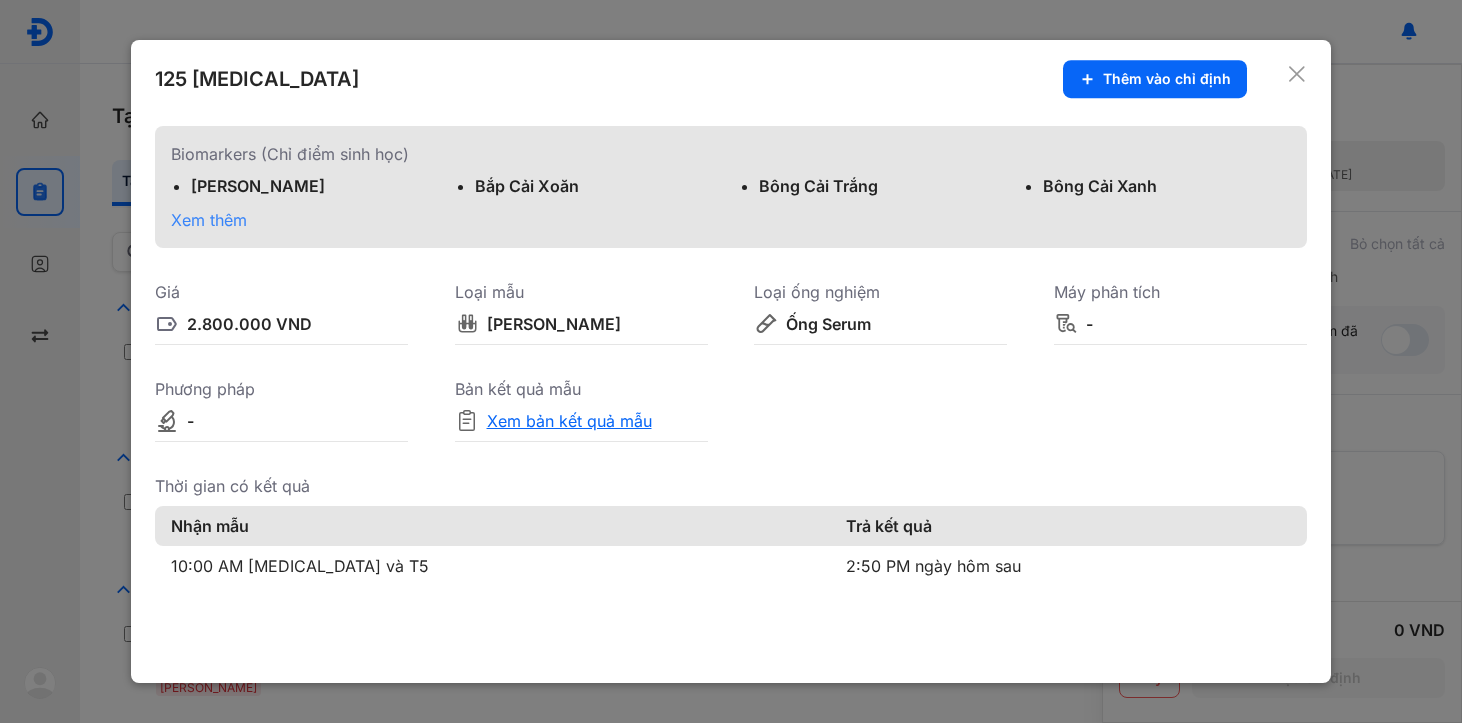 click on "Xem bản kết quả mẫu" at bounding box center [569, 421] 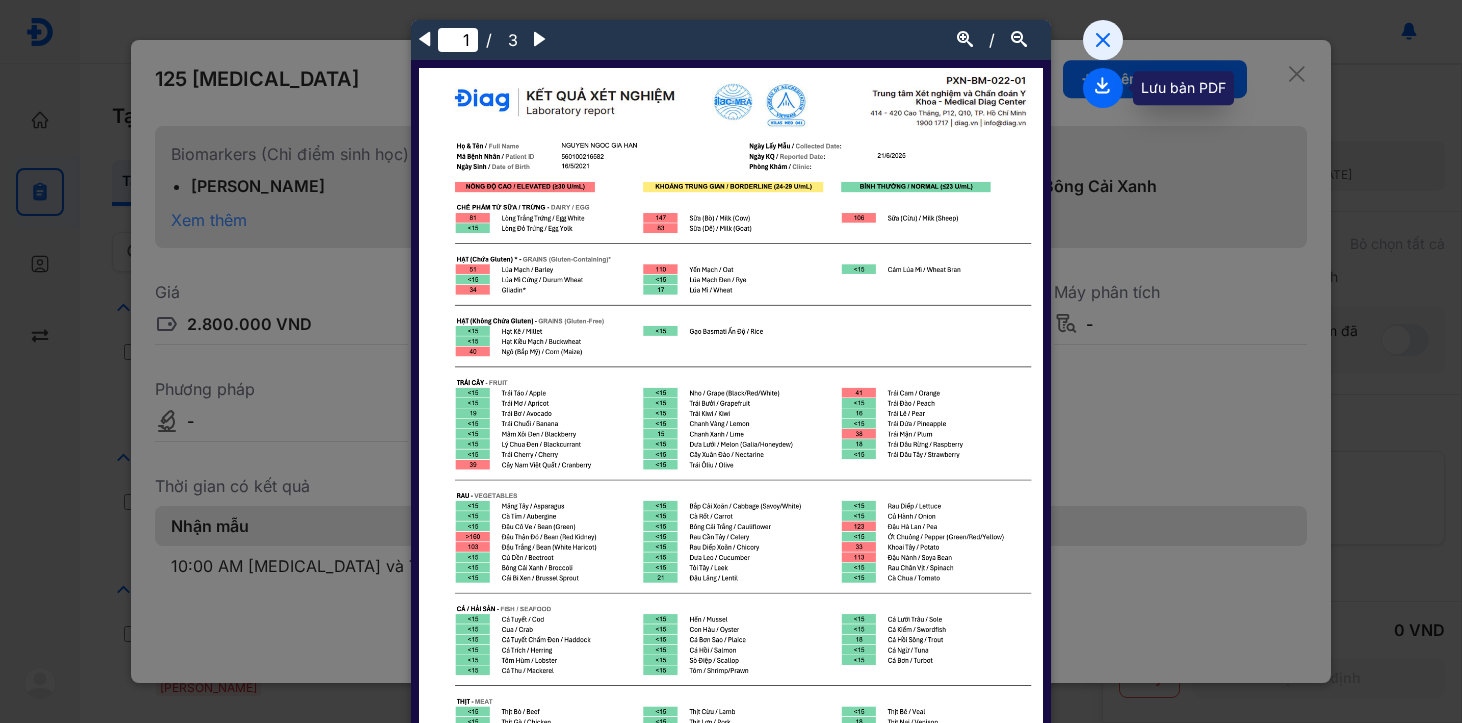 click 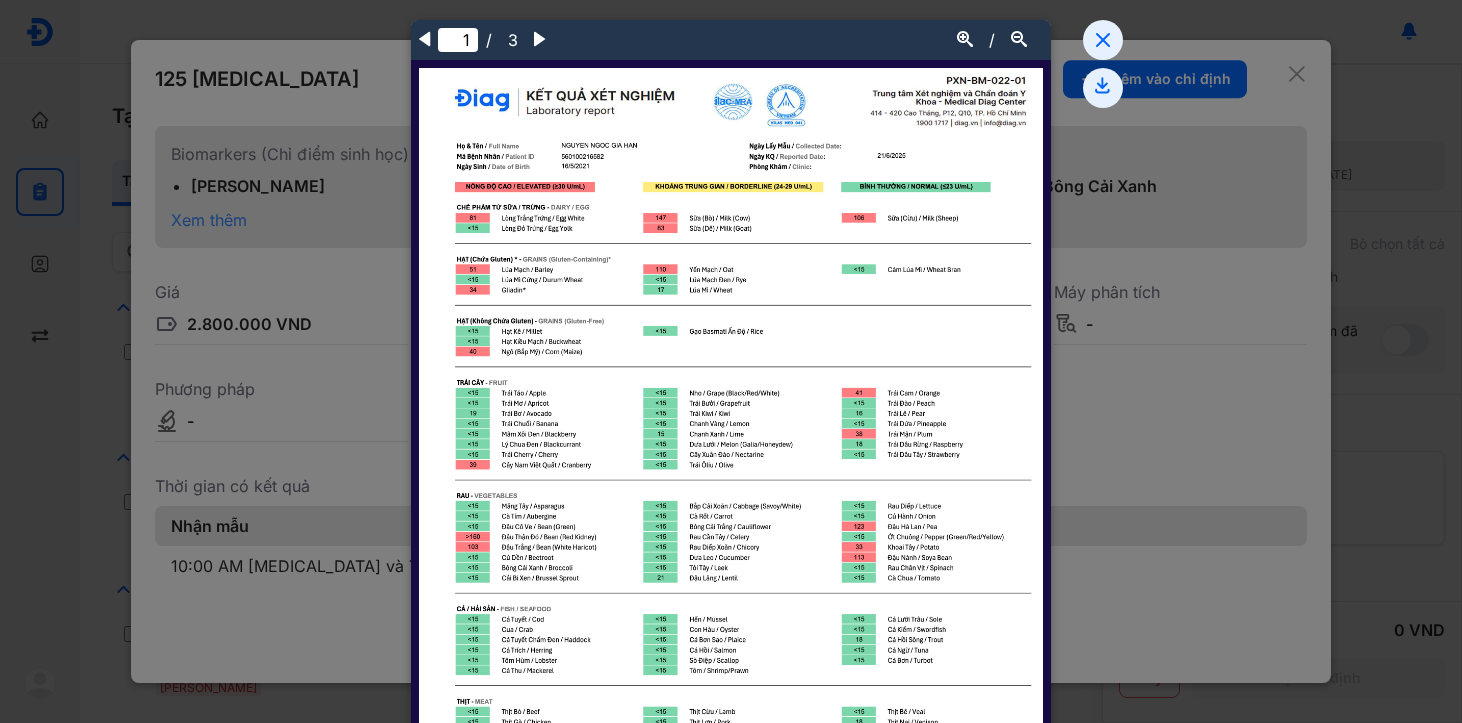 click at bounding box center (731, 361) 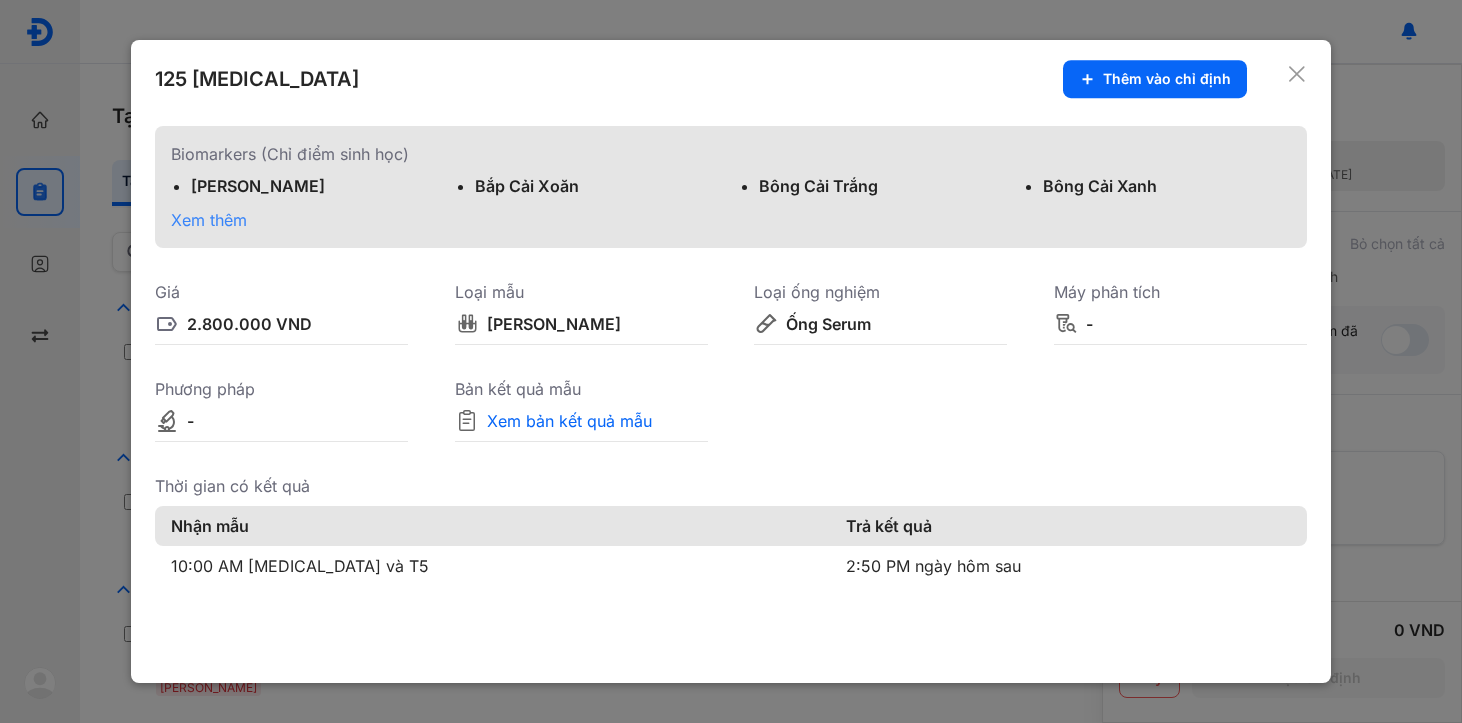 click 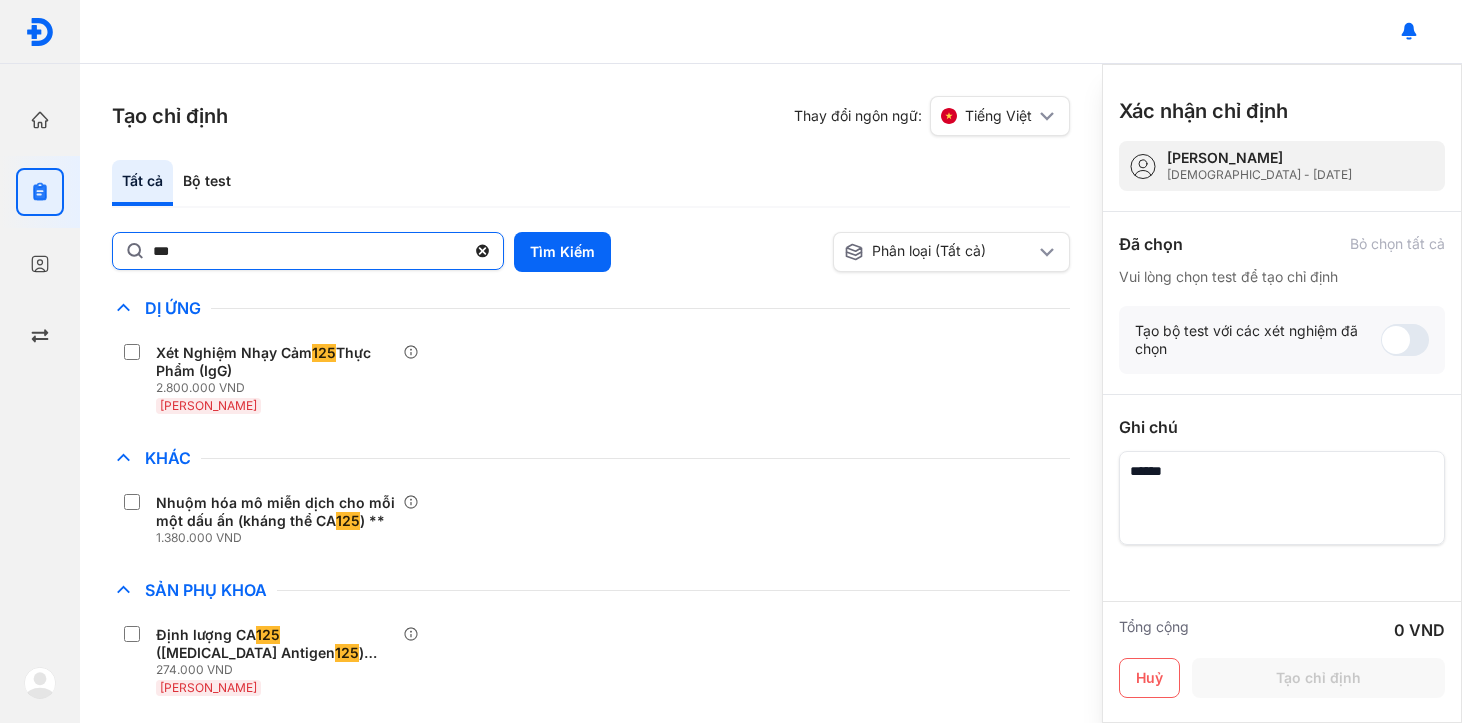 click on "***" 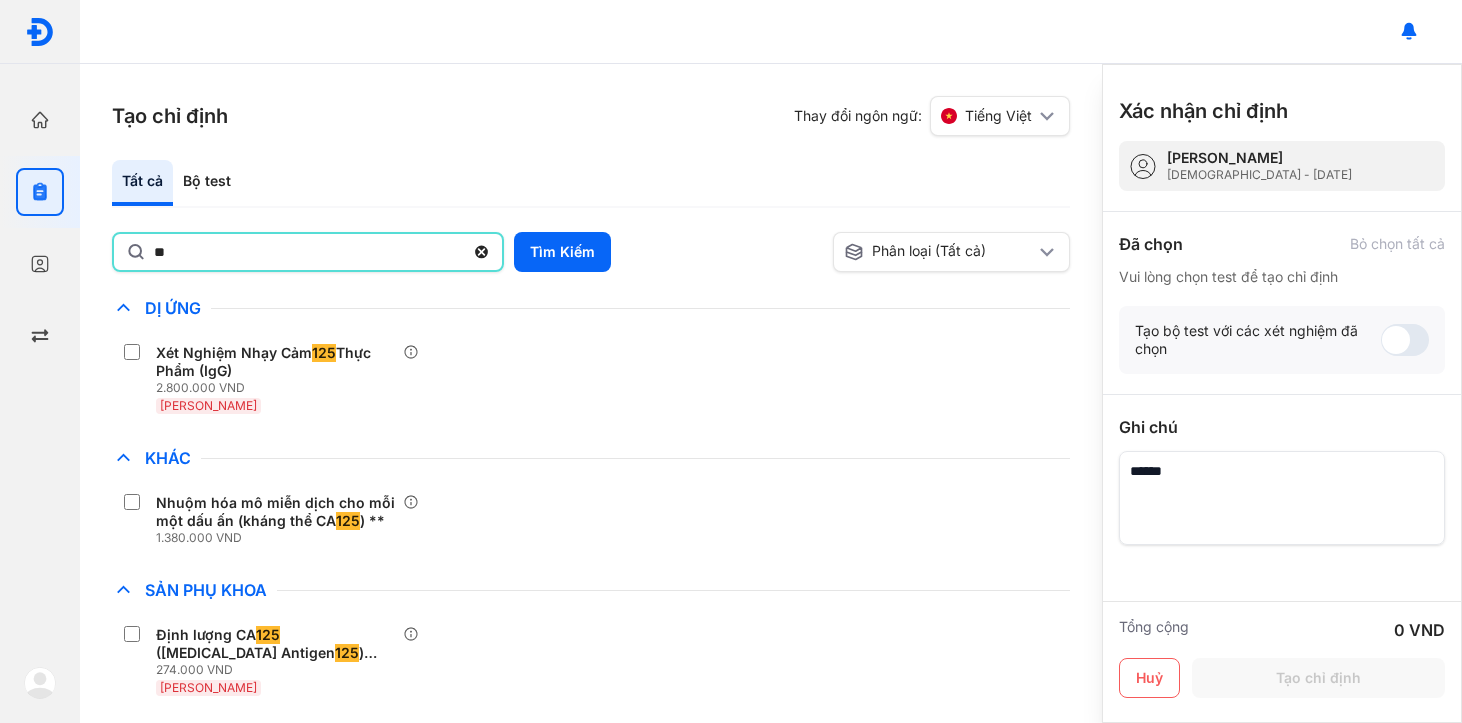 type on "*" 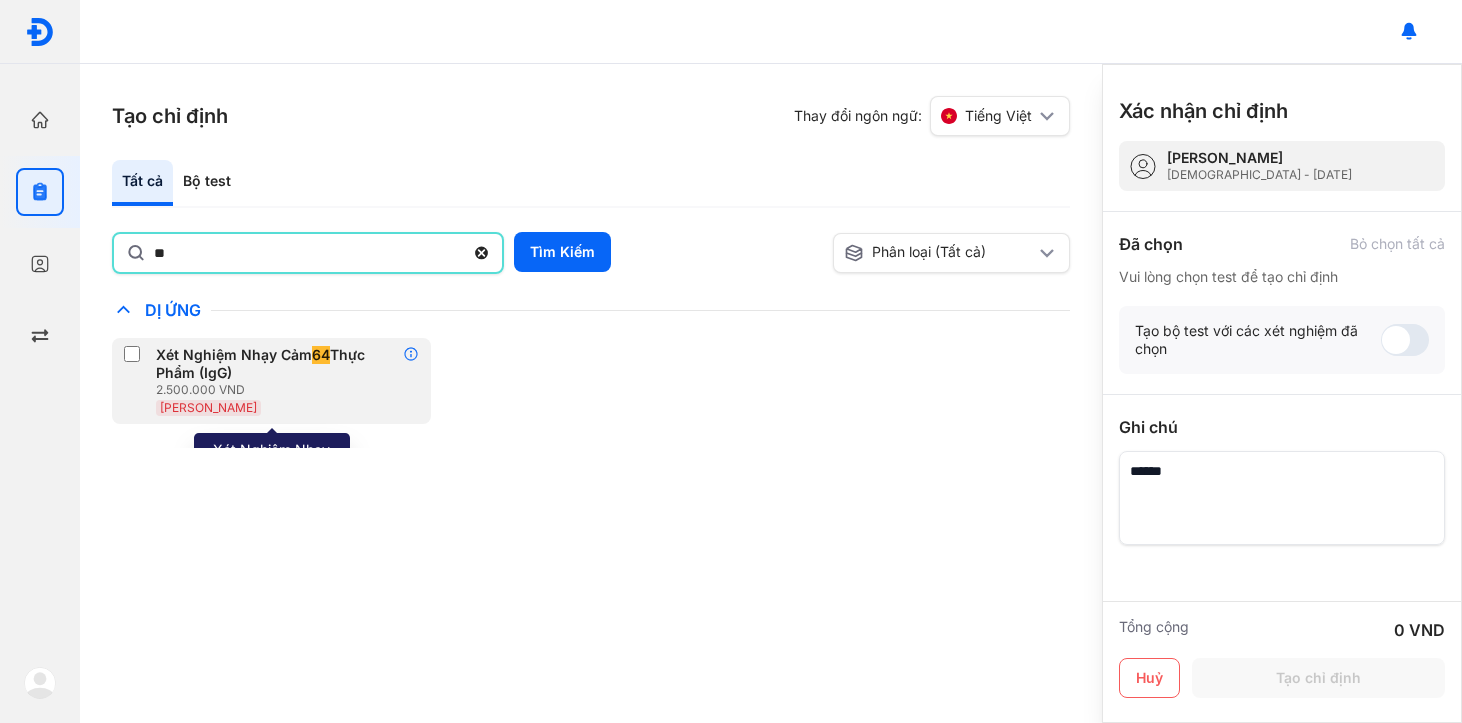 click 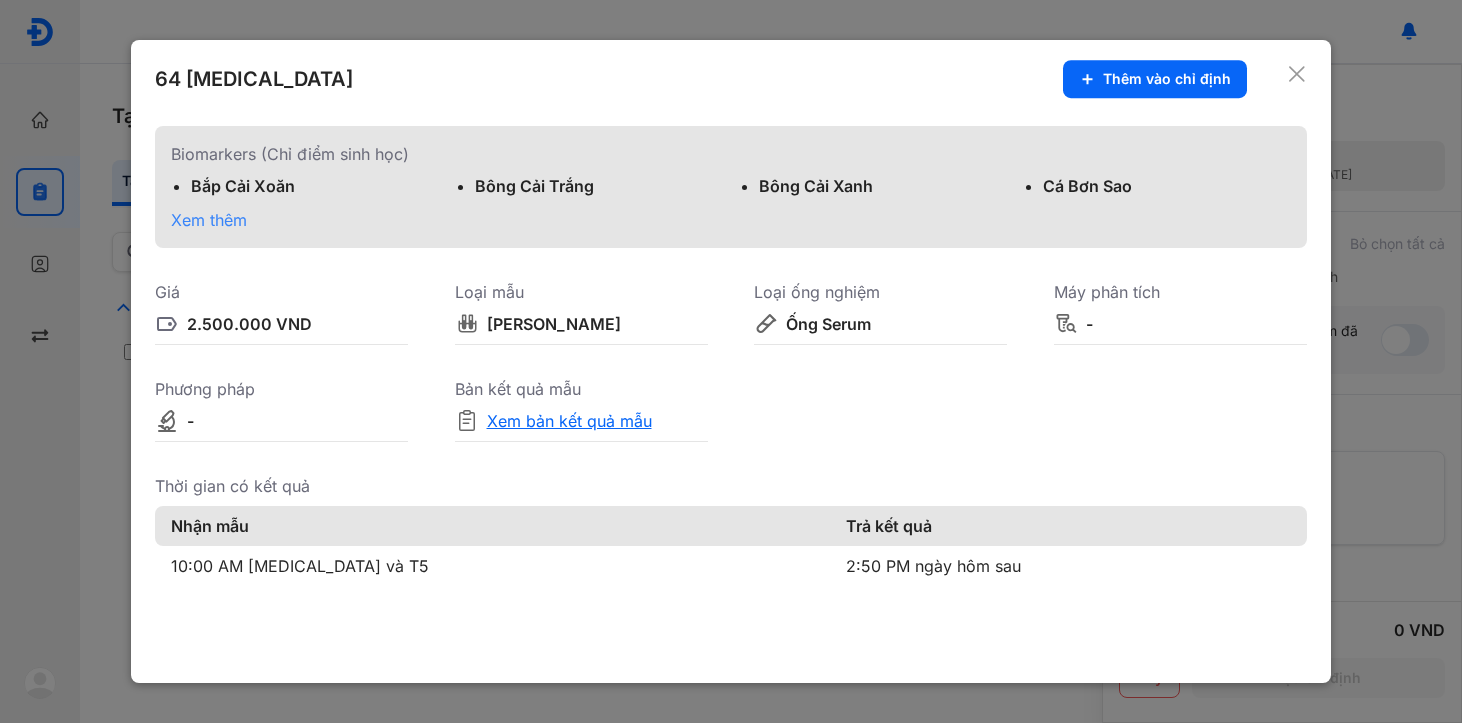 click on "Xem bản kết quả mẫu" at bounding box center [569, 421] 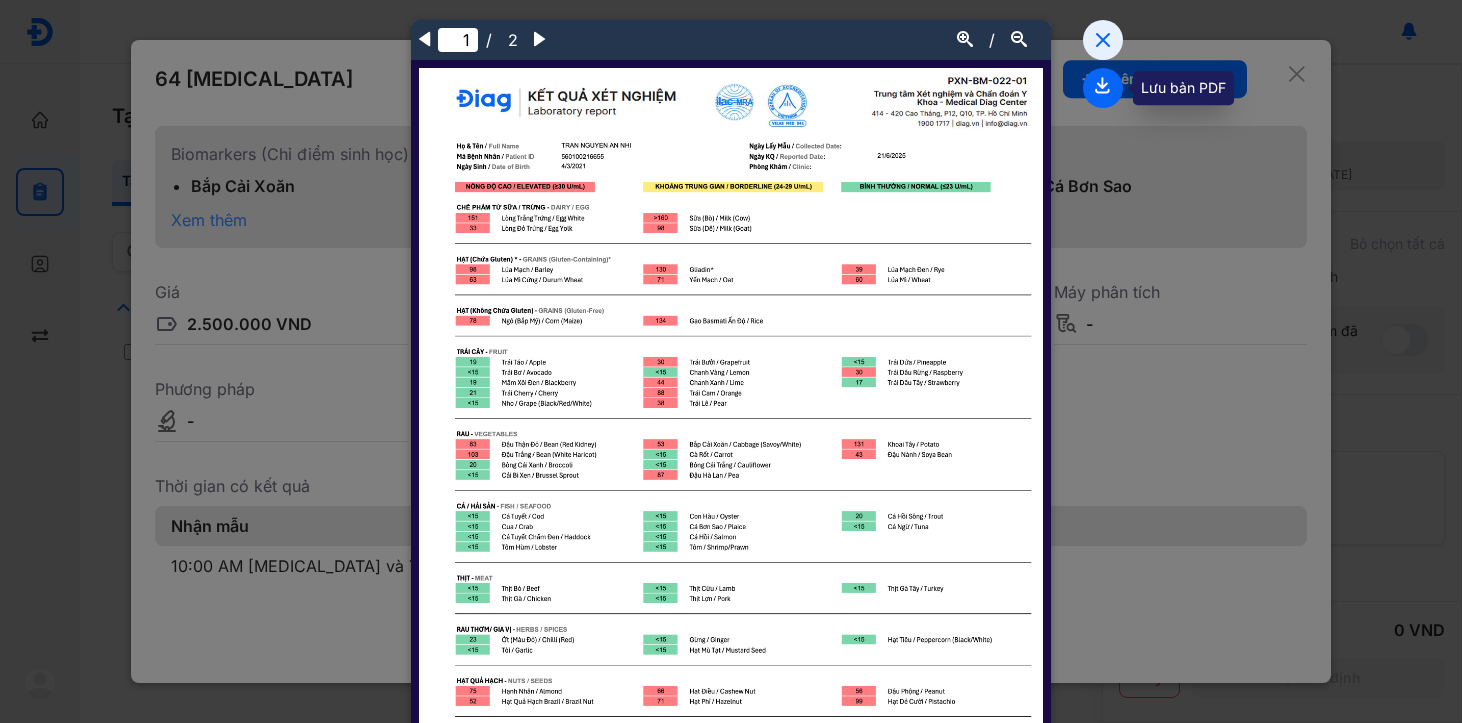 click 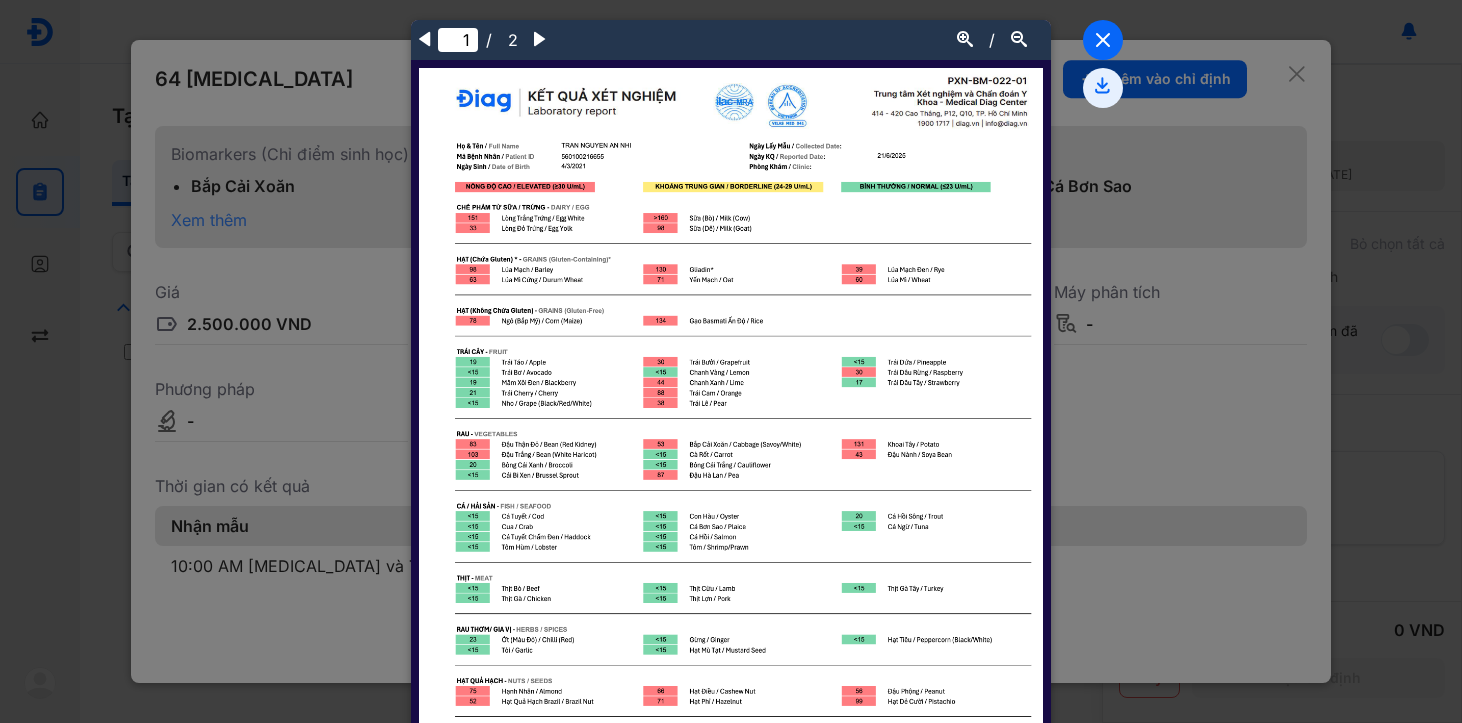 click 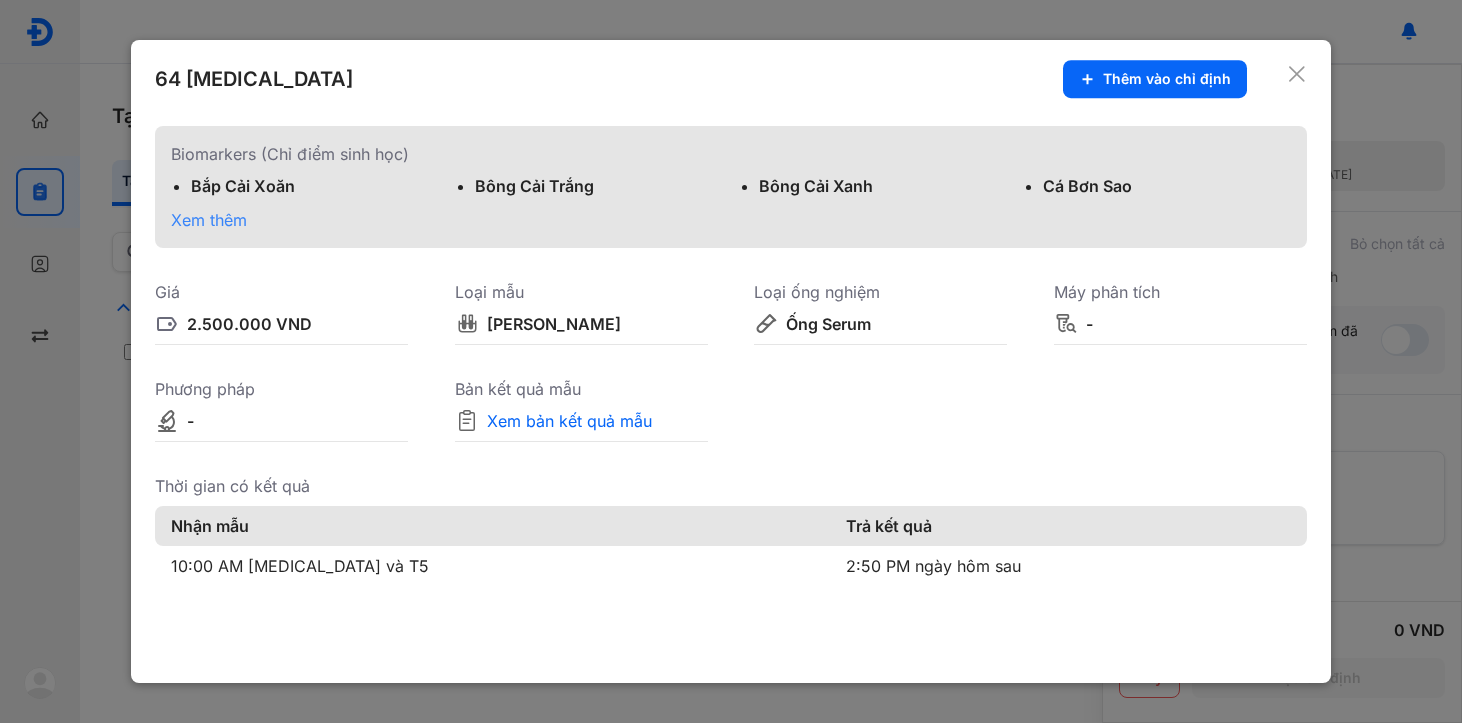 click 